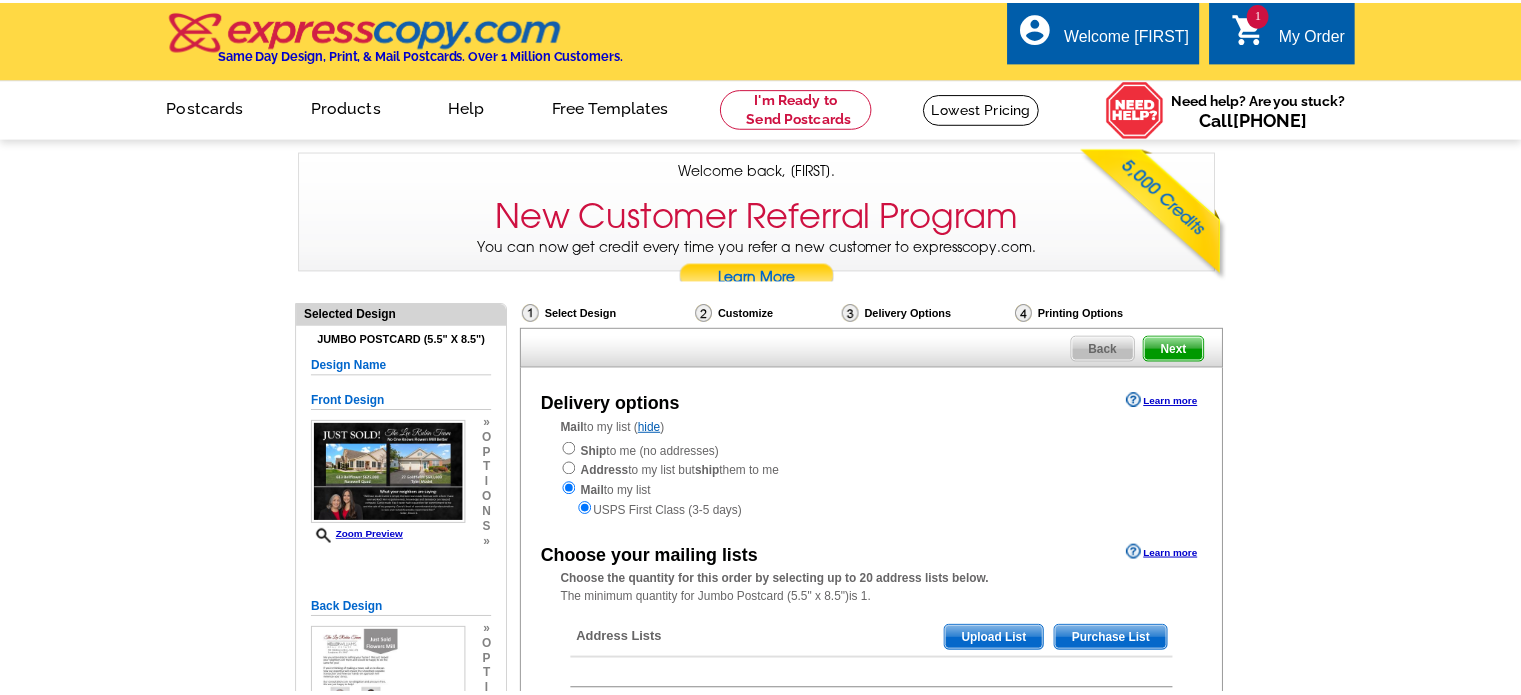 scroll, scrollTop: 0, scrollLeft: 0, axis: both 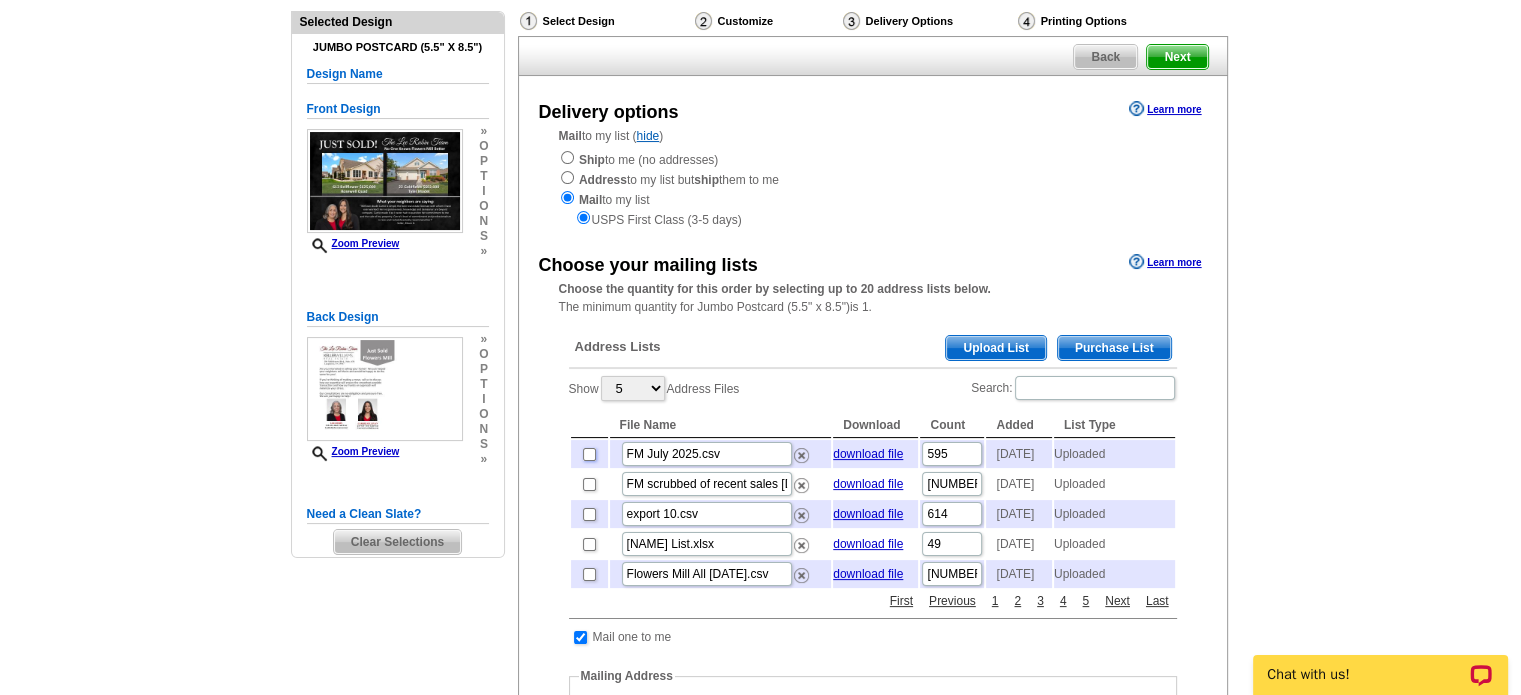click at bounding box center (589, 454) 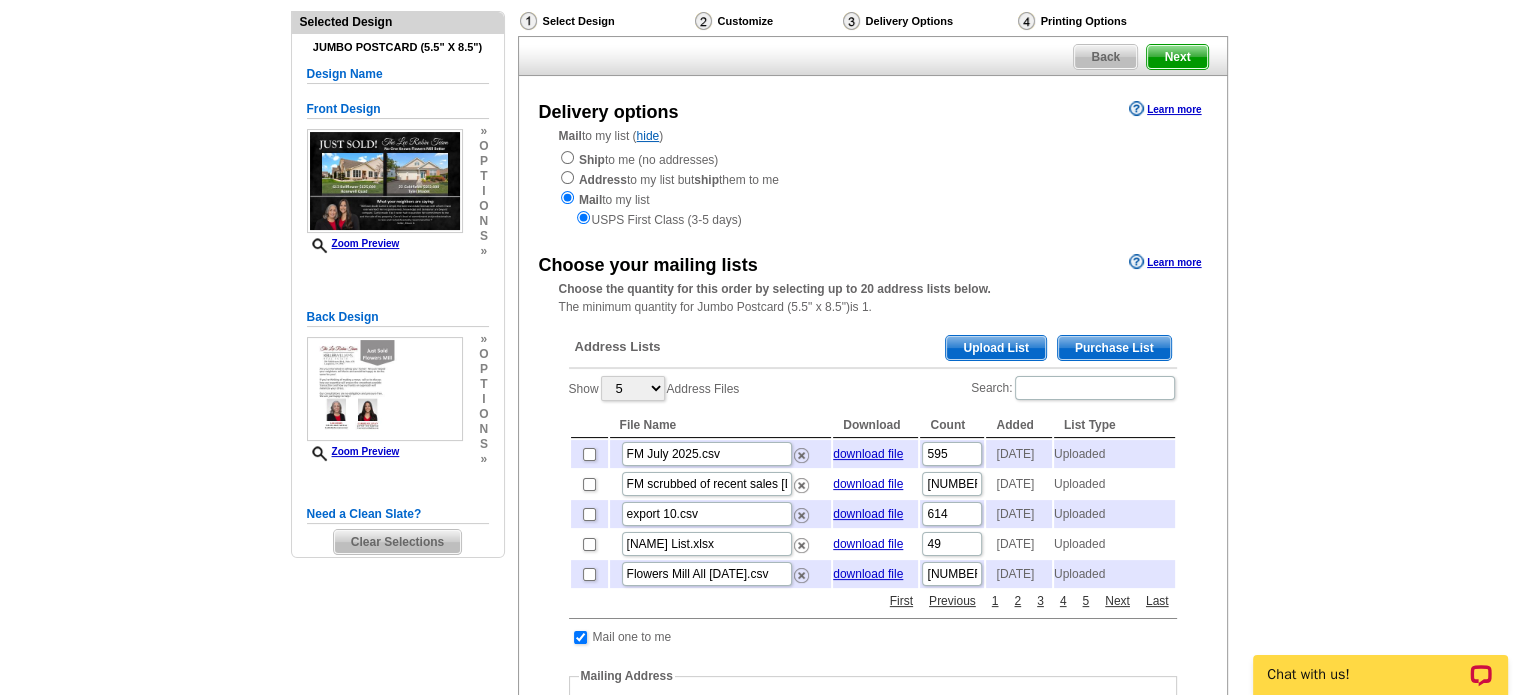 checkbox on "true" 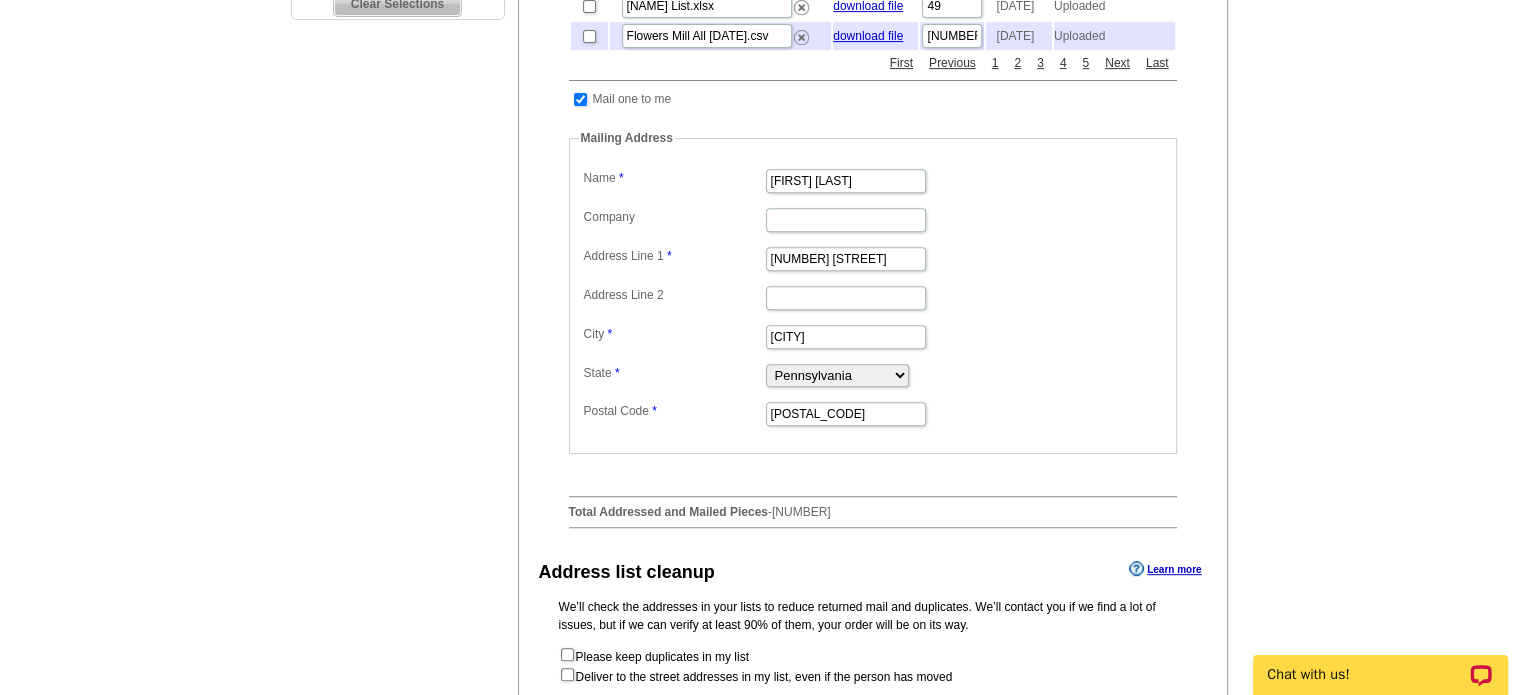 scroll, scrollTop: 824, scrollLeft: 0, axis: vertical 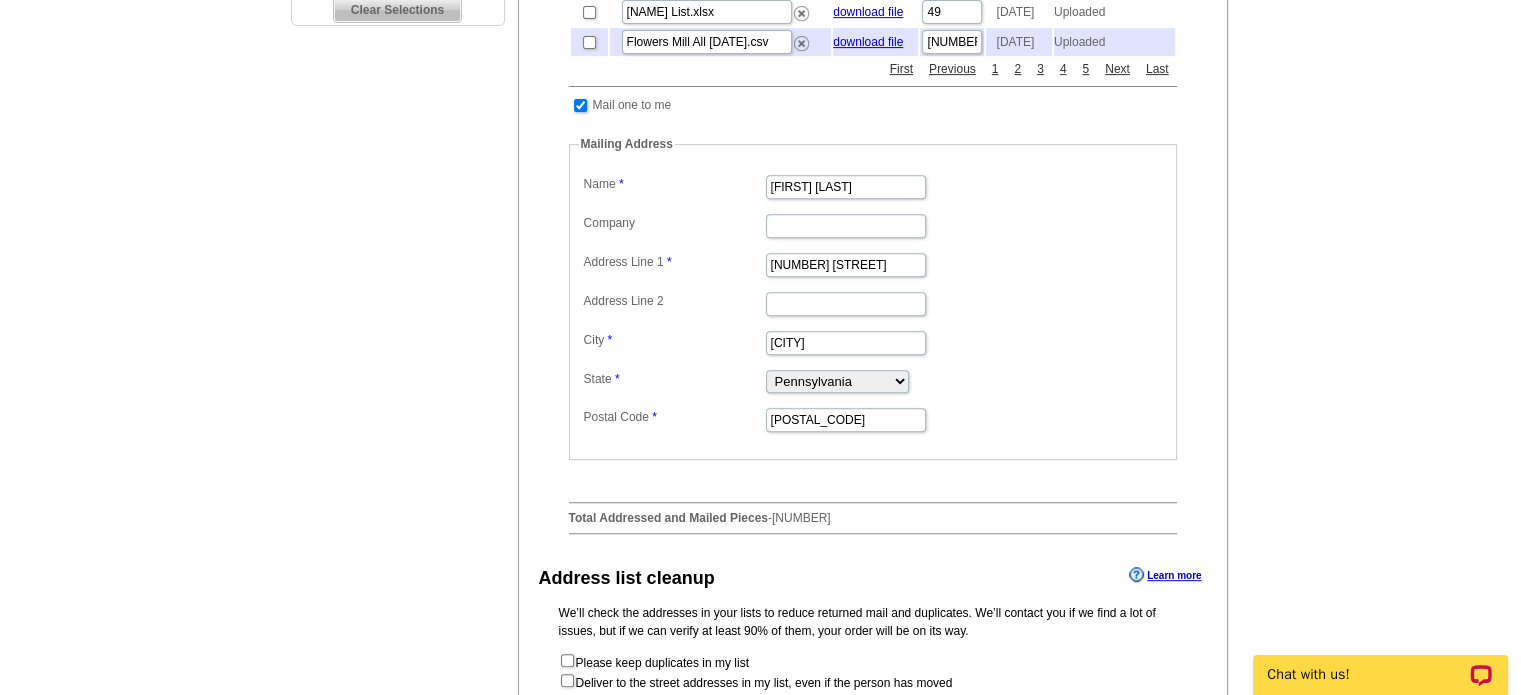 click at bounding box center [580, 105] 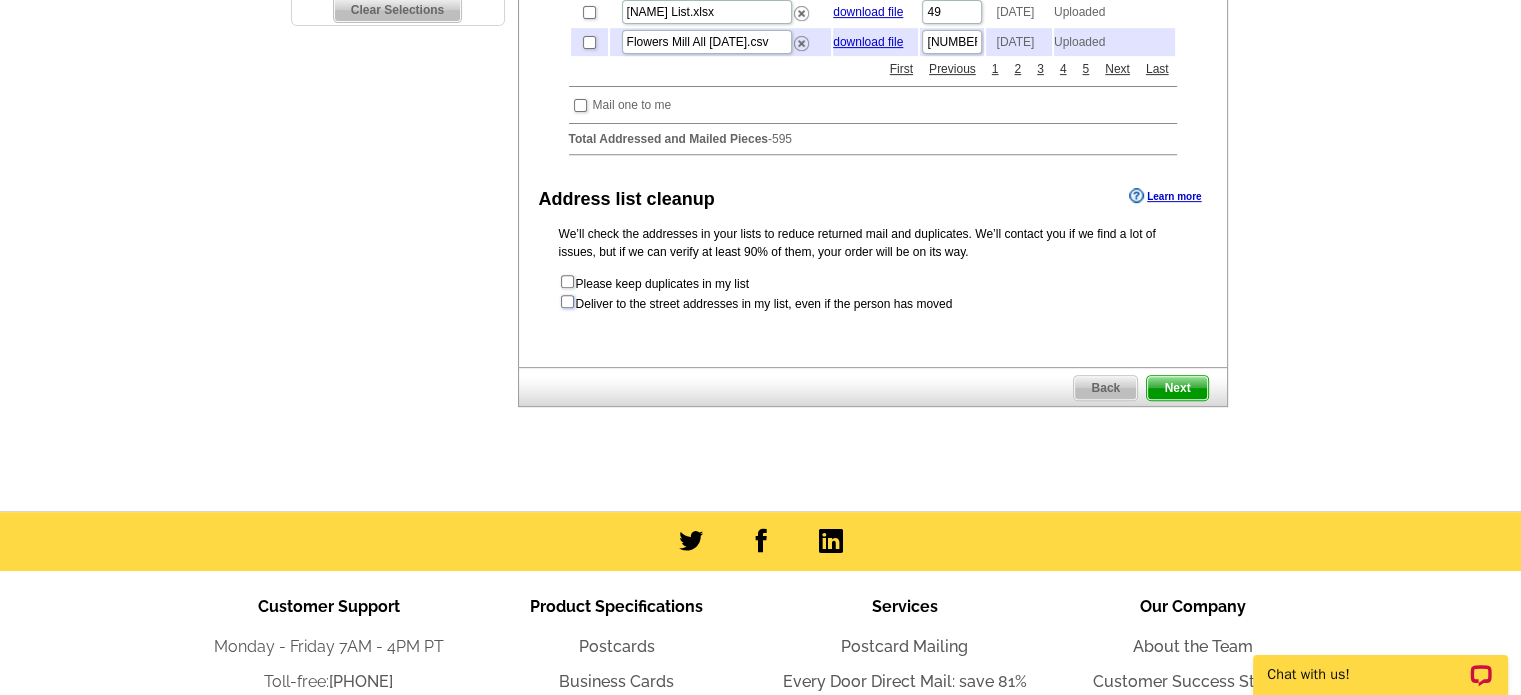 click at bounding box center [567, 301] 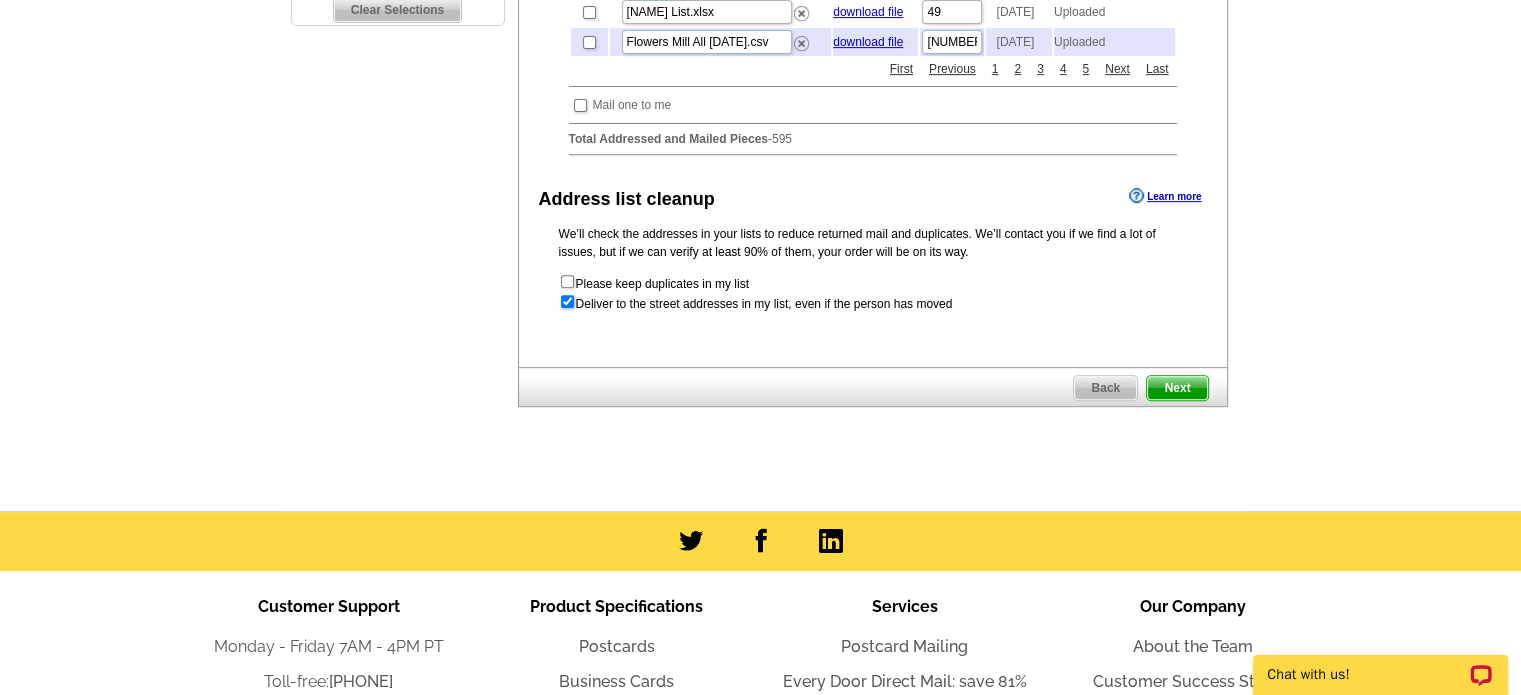 radio on "true" 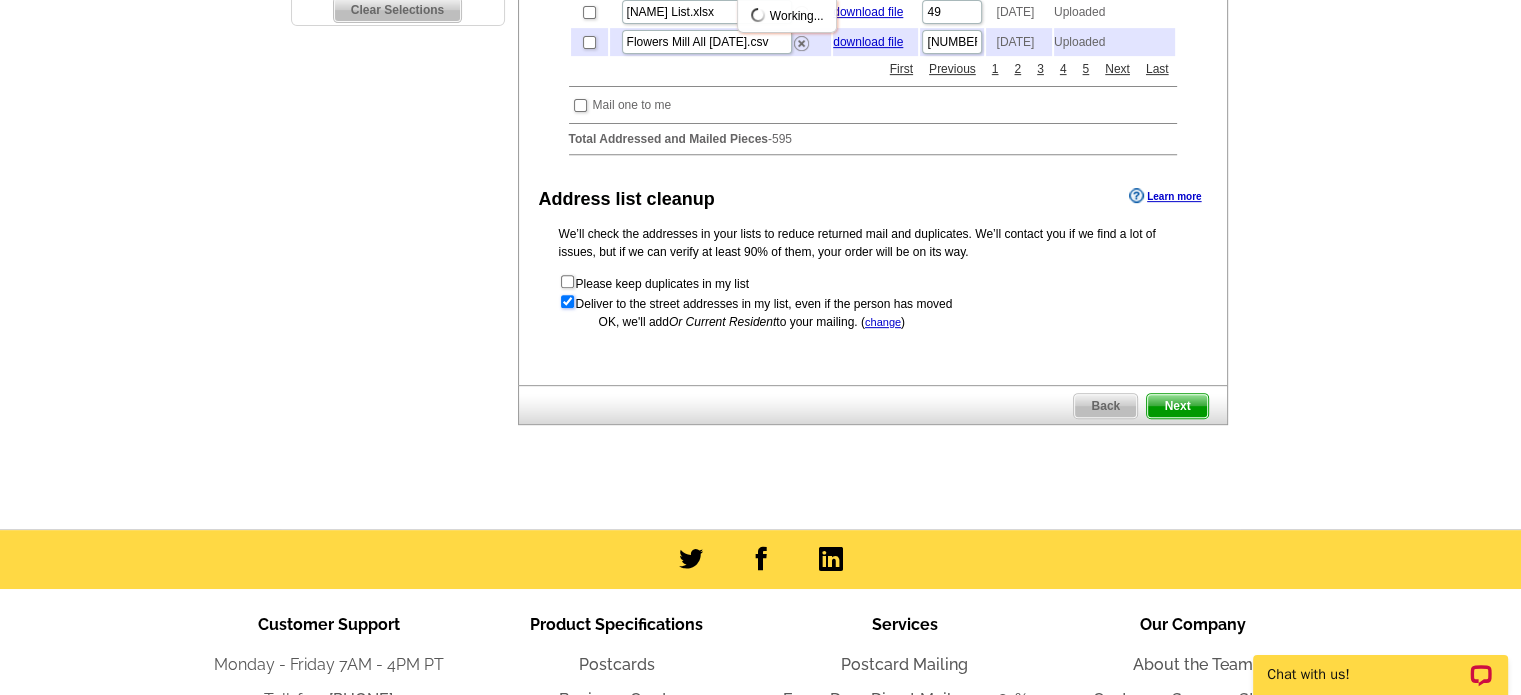 scroll, scrollTop: 0, scrollLeft: 0, axis: both 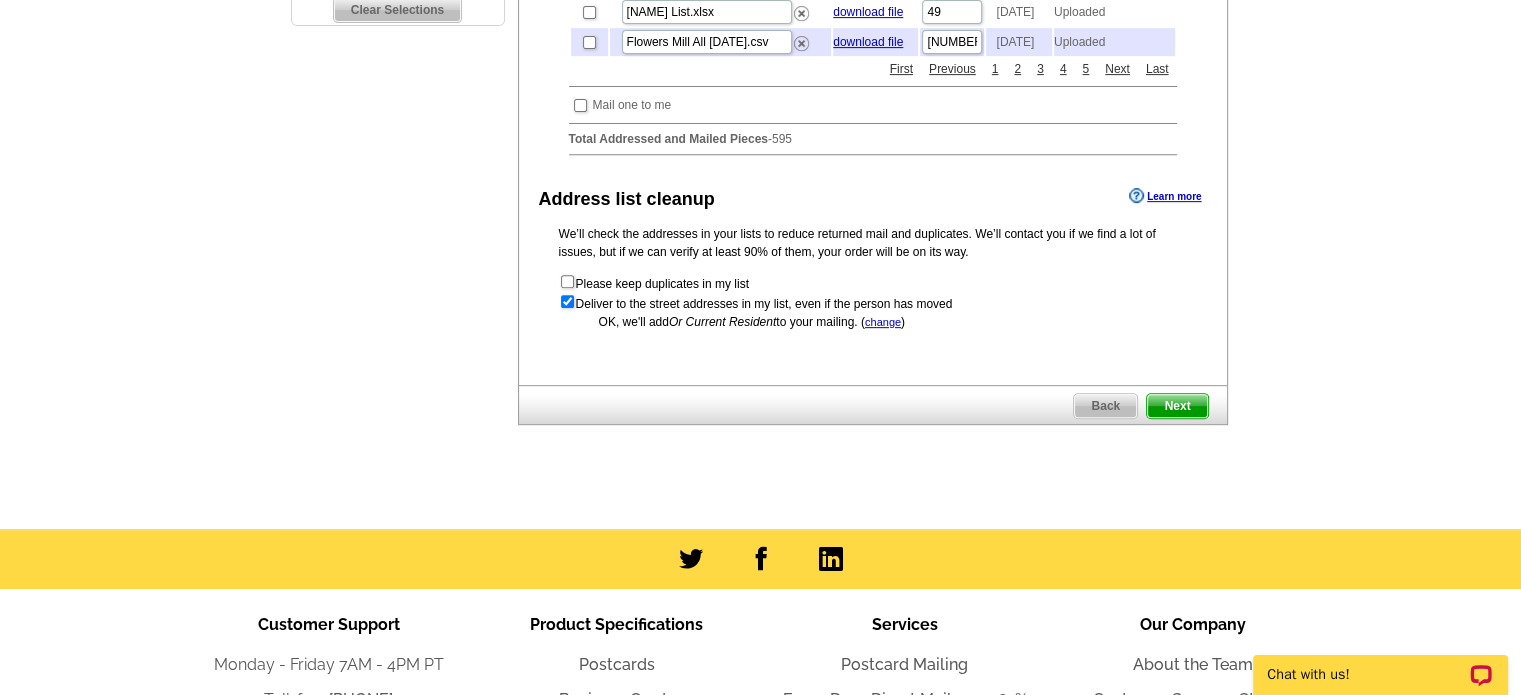 click on "Next" at bounding box center [1177, 406] 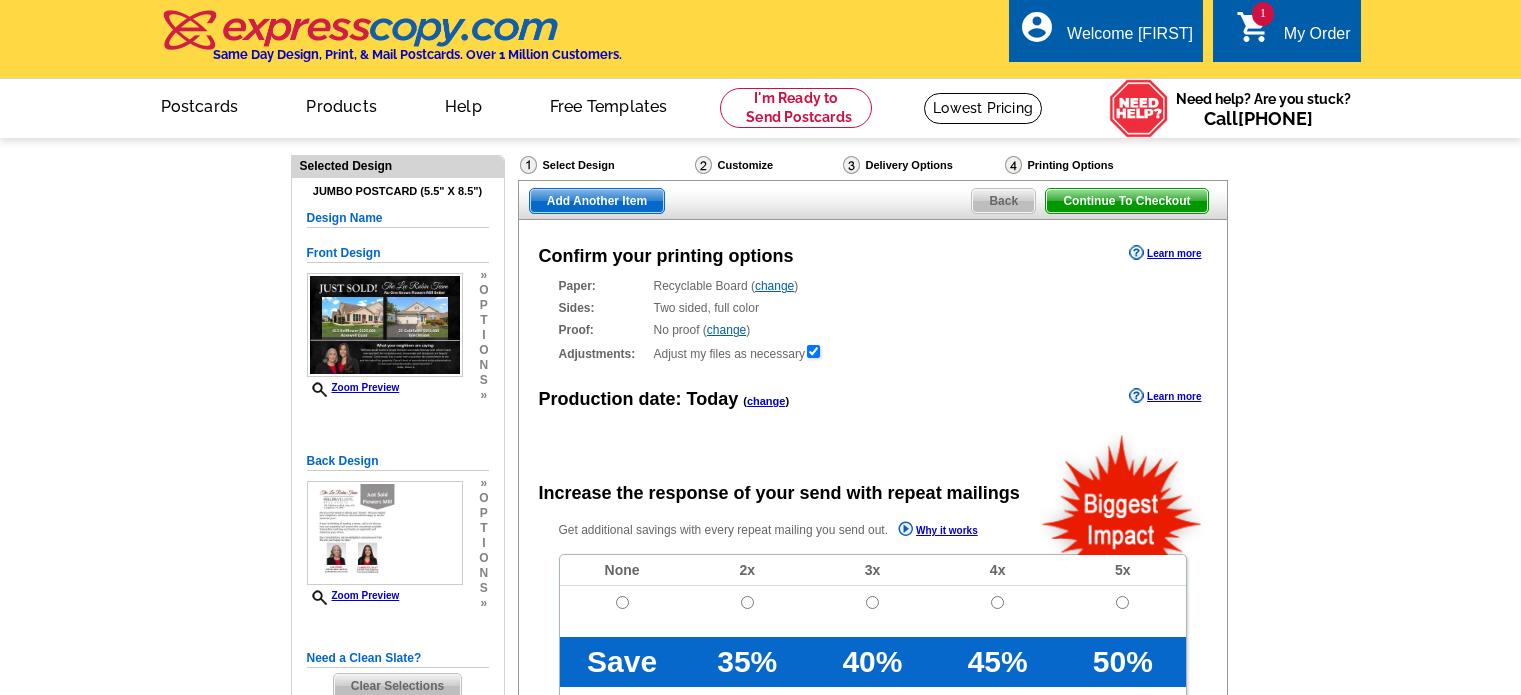 scroll, scrollTop: 0, scrollLeft: 0, axis: both 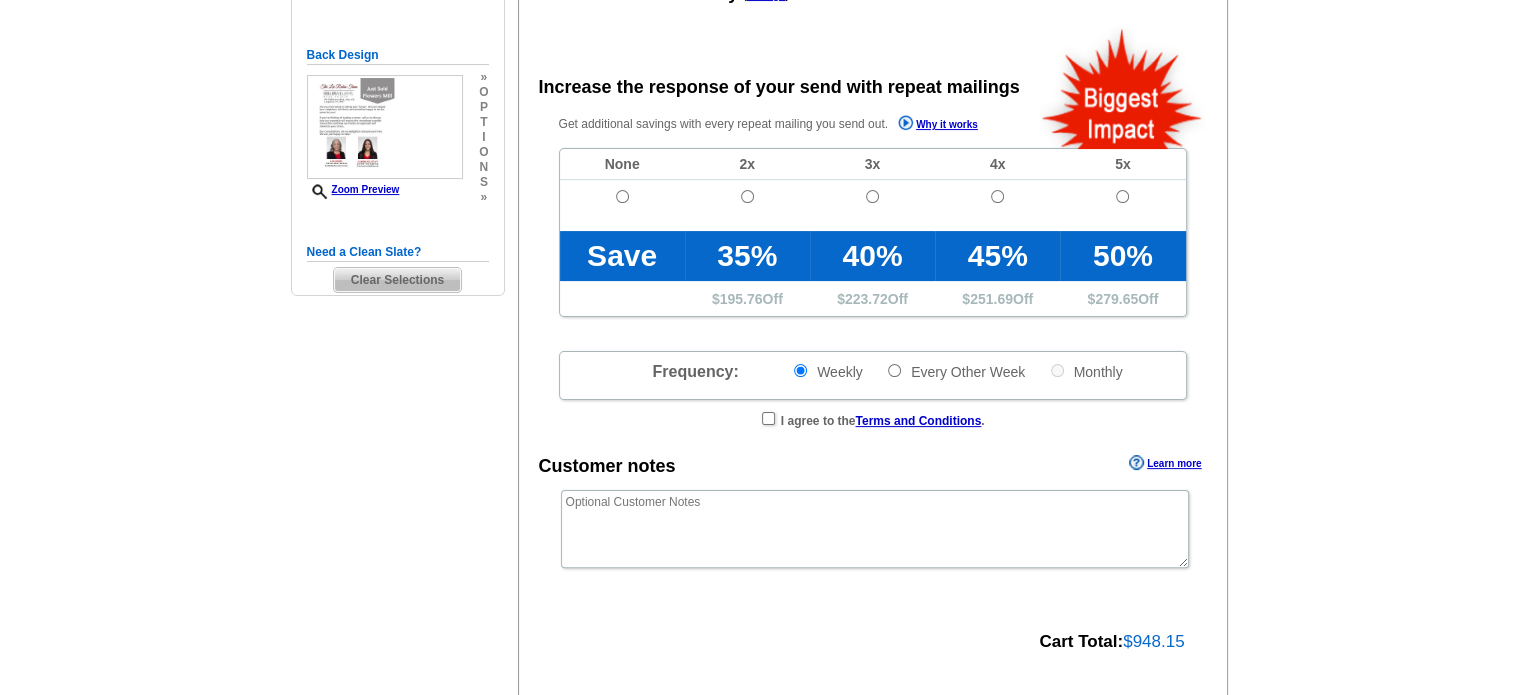 radio on "false" 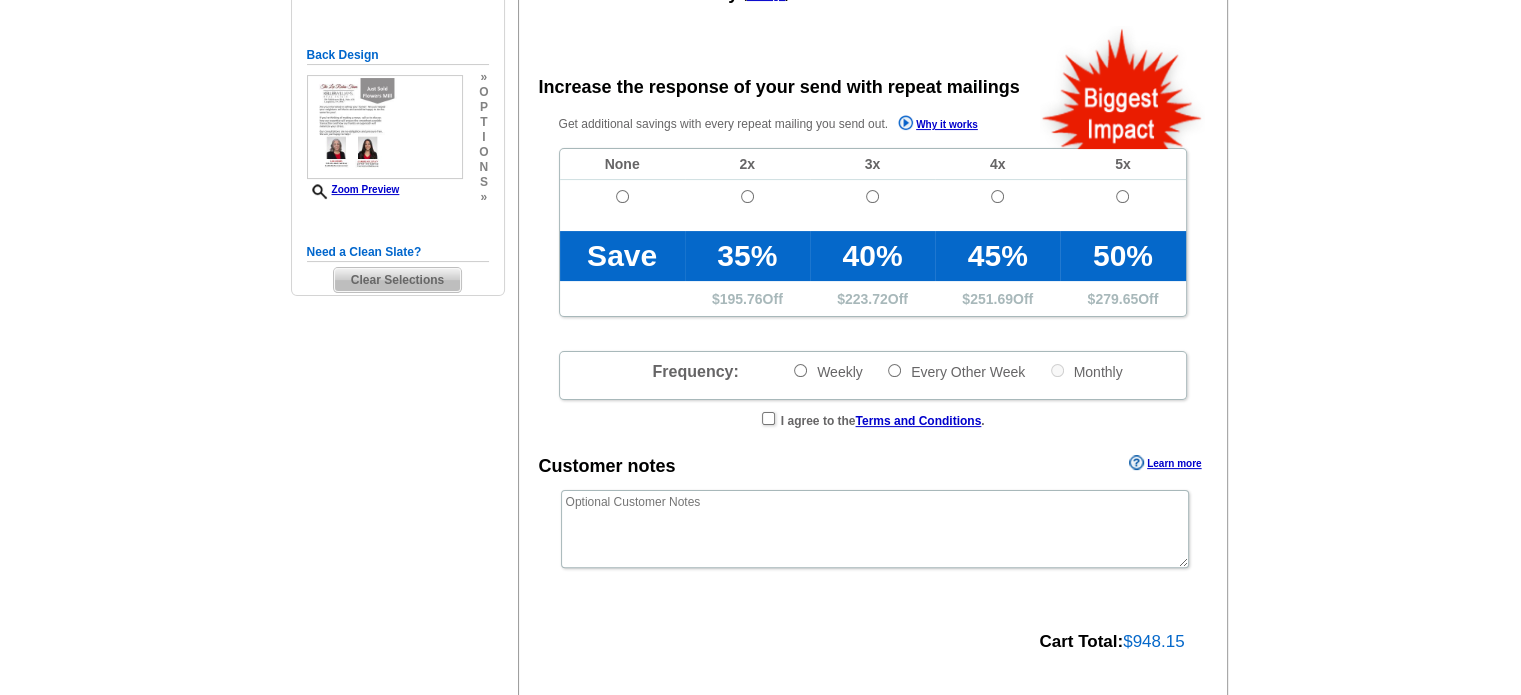 scroll, scrollTop: 432, scrollLeft: 0, axis: vertical 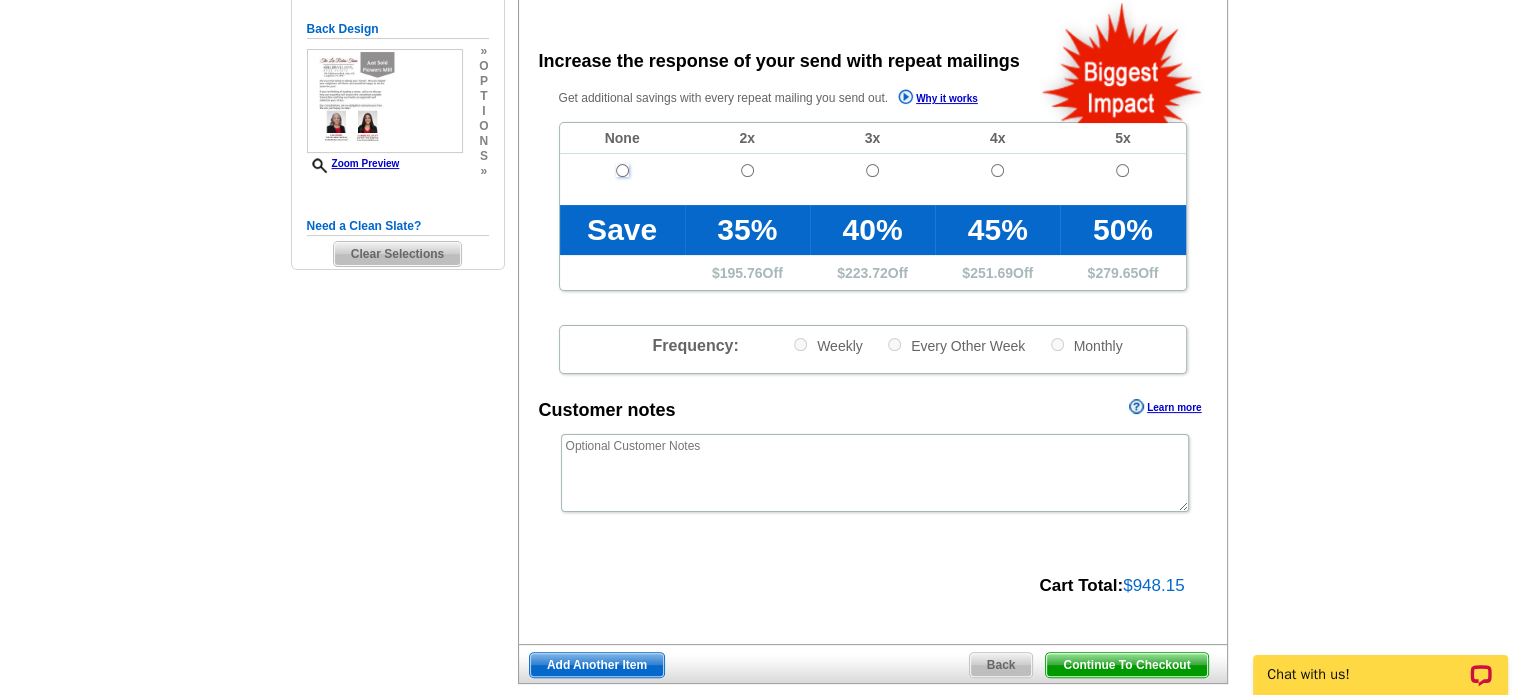 click at bounding box center [622, 170] 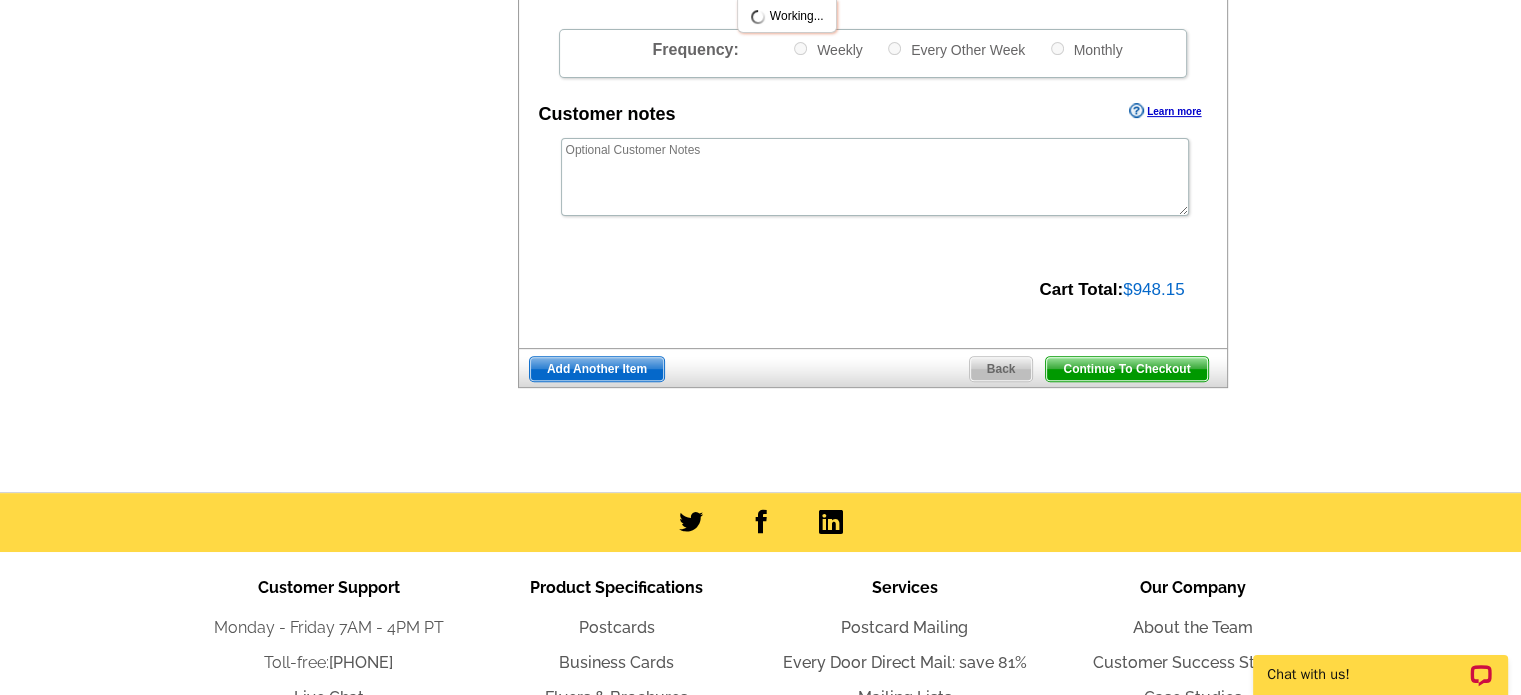 scroll, scrollTop: 799, scrollLeft: 0, axis: vertical 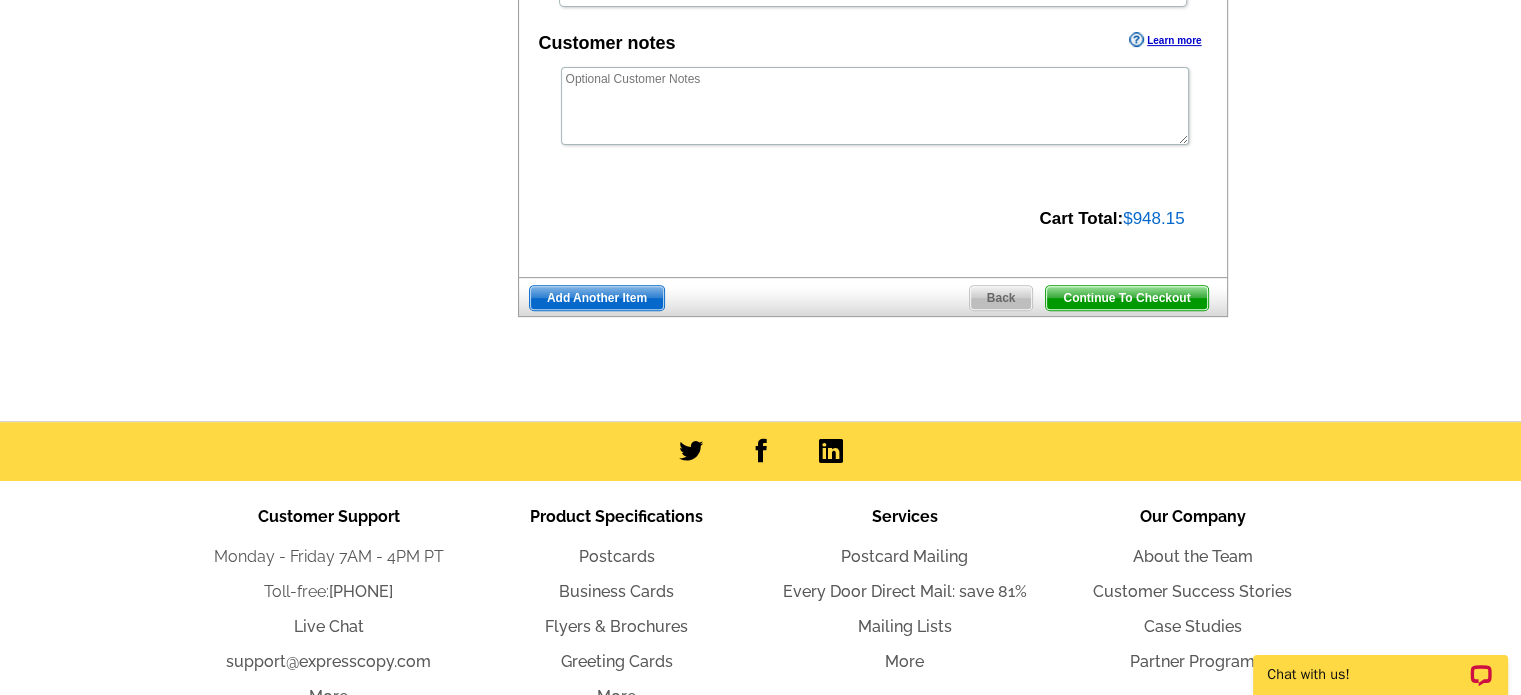 click on "Continue To Checkout" at bounding box center [1126, 298] 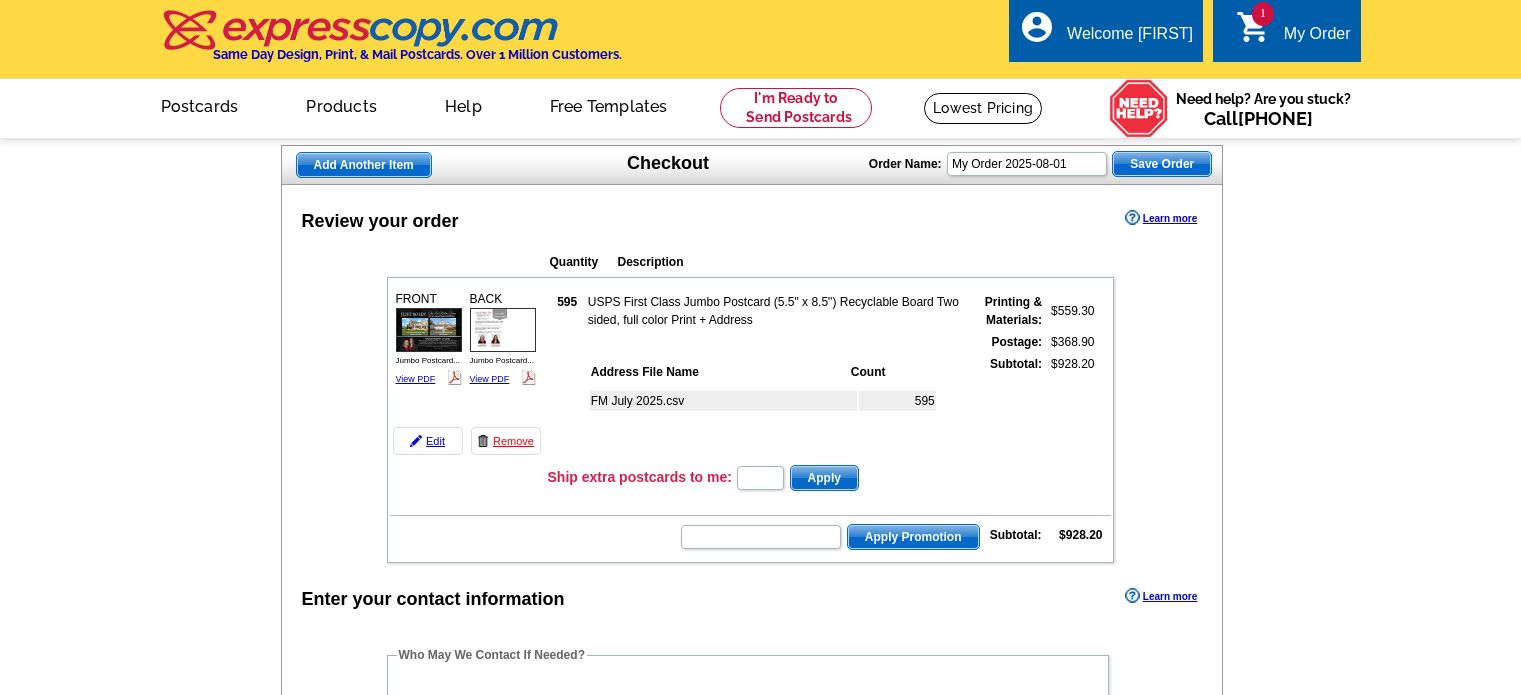 scroll, scrollTop: 0, scrollLeft: 0, axis: both 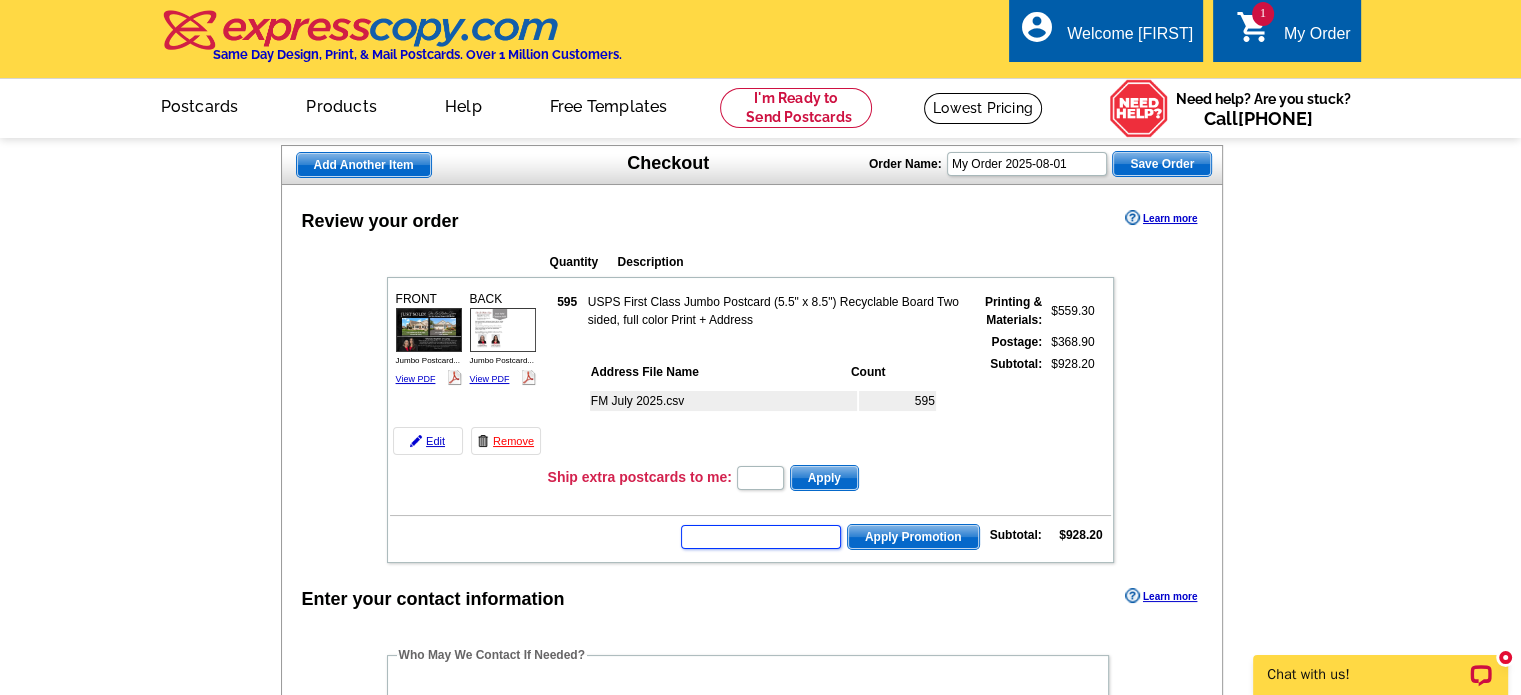 click at bounding box center (761, 537) 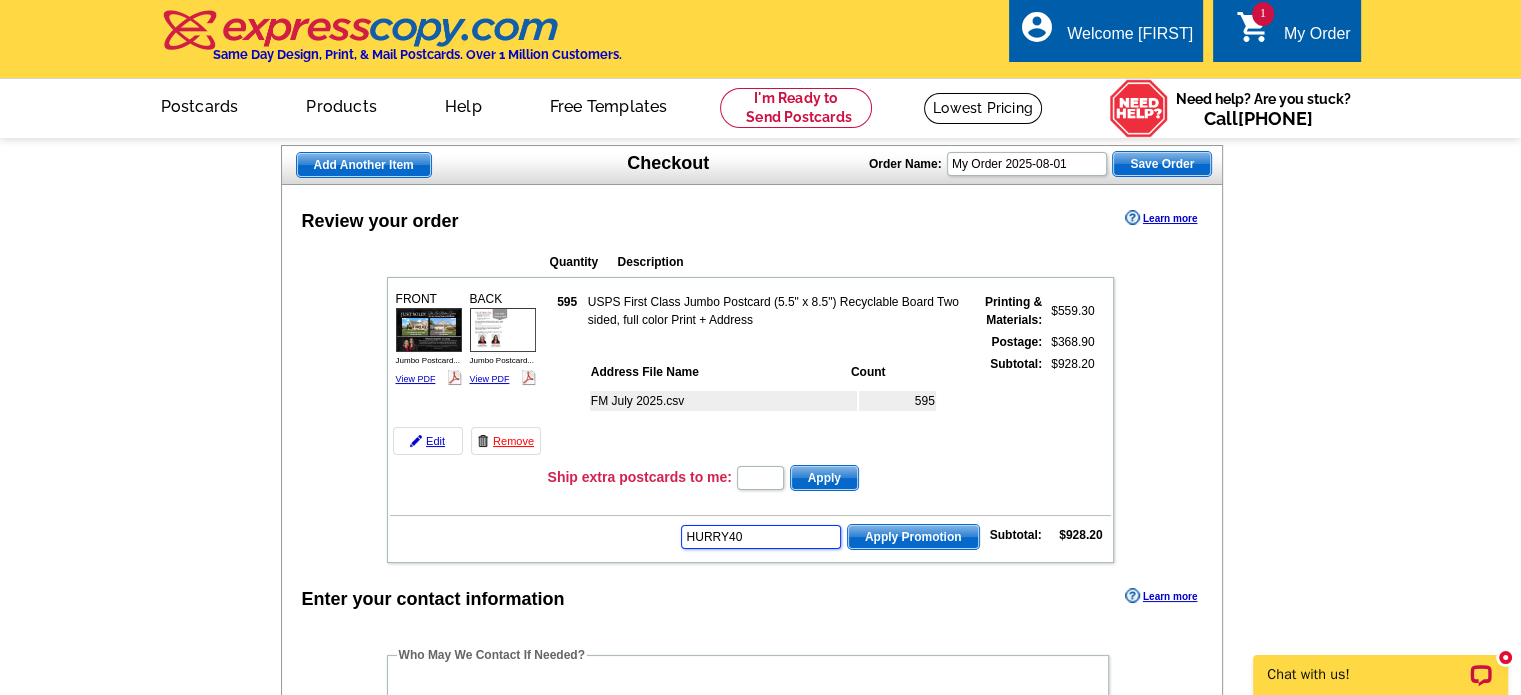 type on "HURRY40" 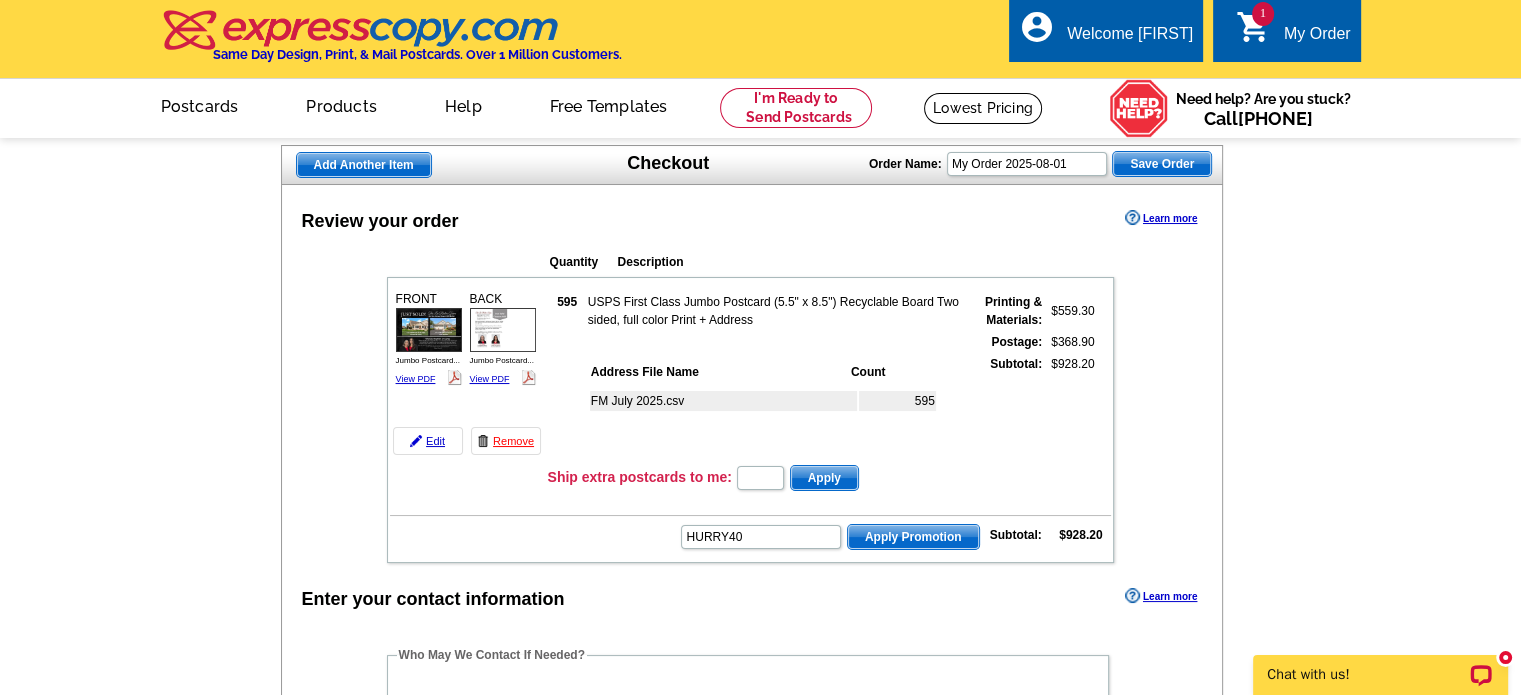 click on "Apply Promotion" at bounding box center [913, 537] 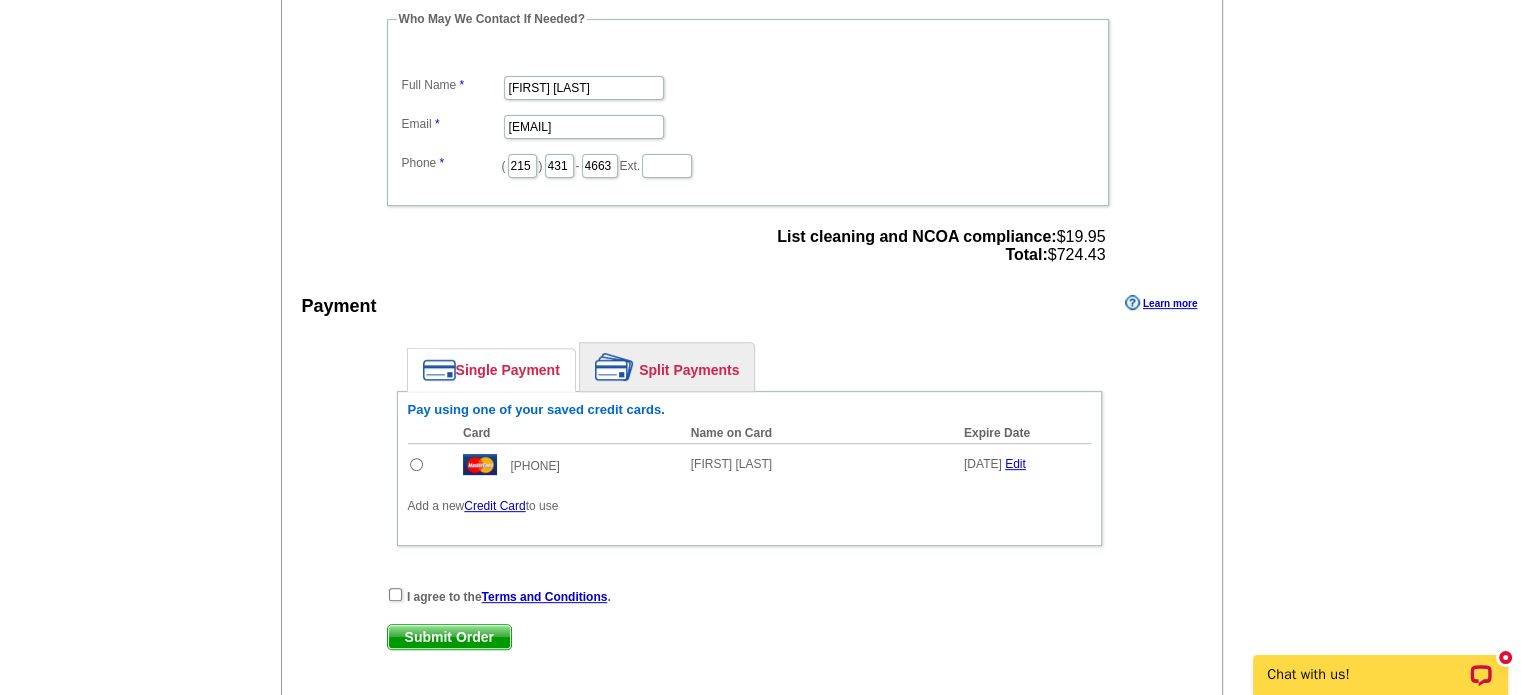 scroll, scrollTop: 744, scrollLeft: 0, axis: vertical 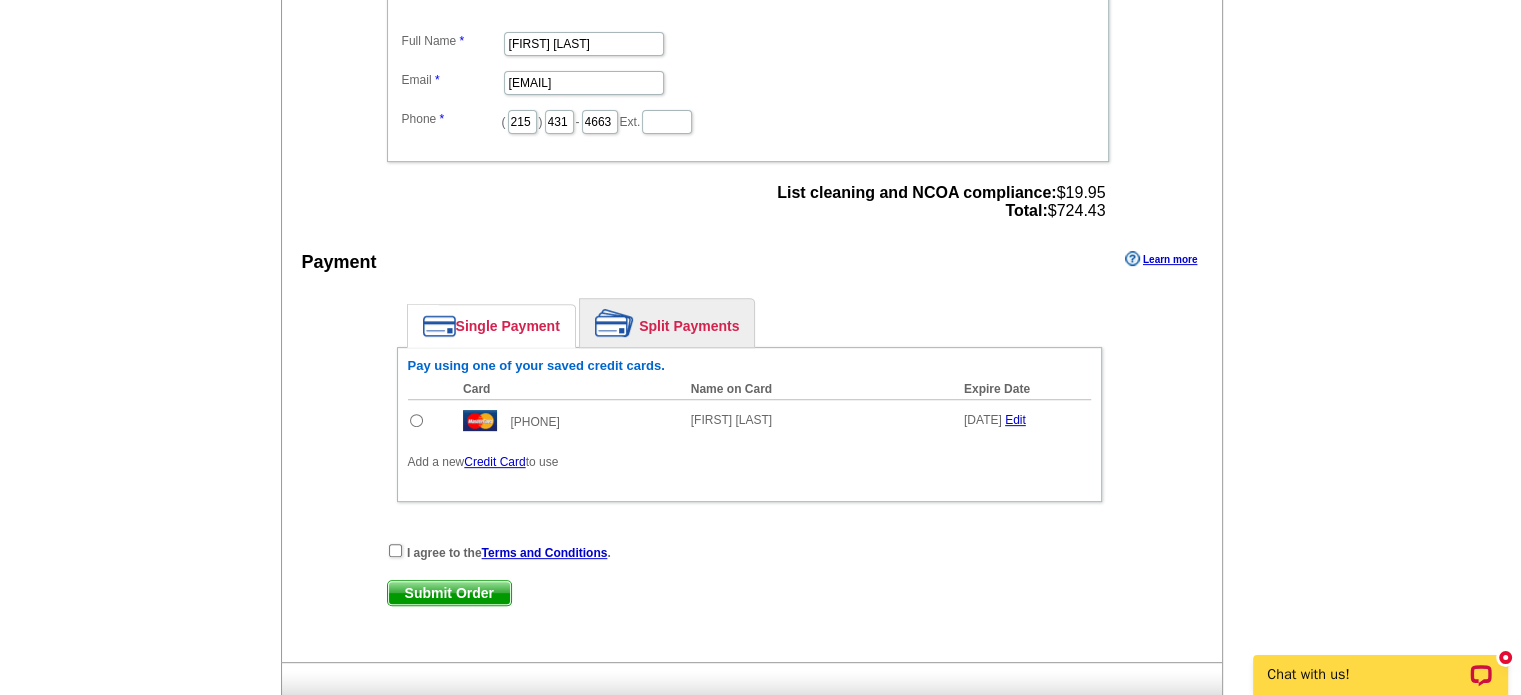 click at bounding box center (416, 420) 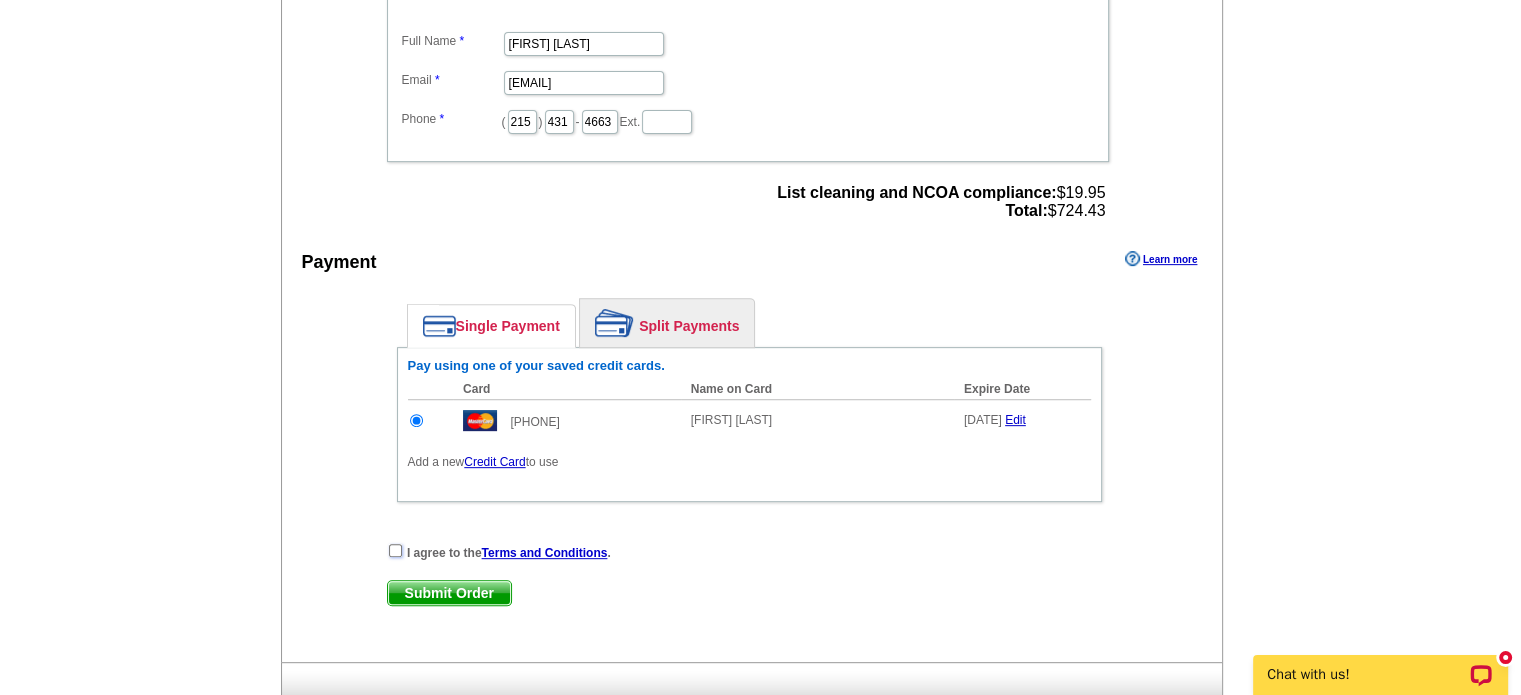 click at bounding box center [395, 550] 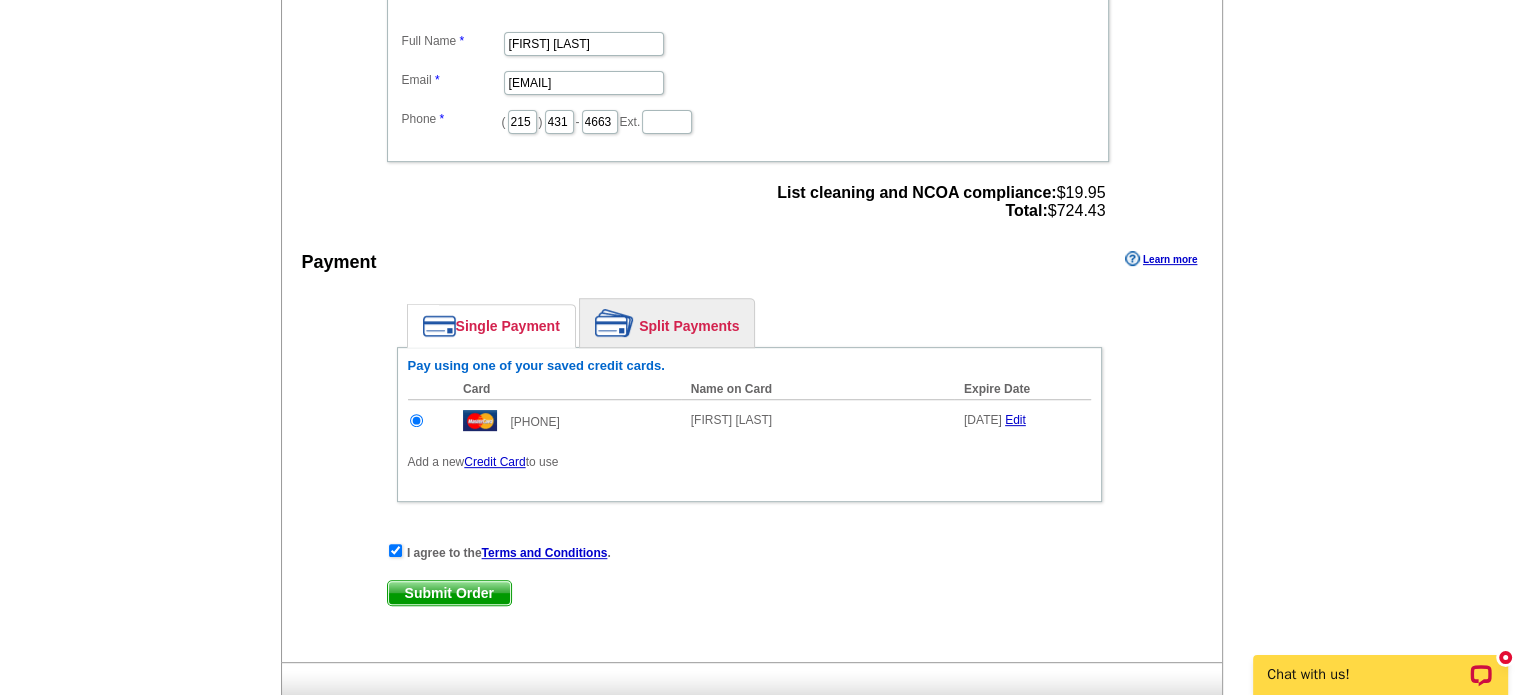 click on "Submit Order" at bounding box center (449, 593) 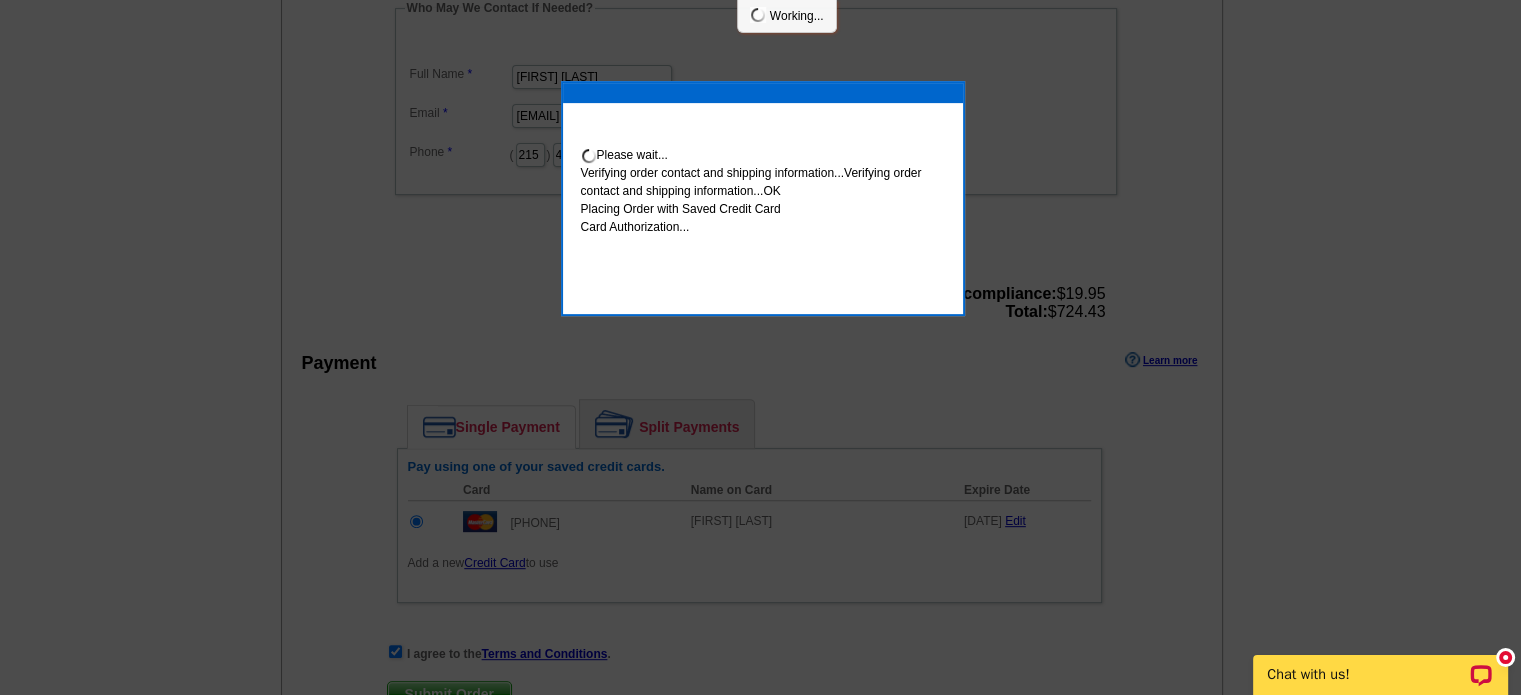scroll, scrollTop: 736, scrollLeft: 0, axis: vertical 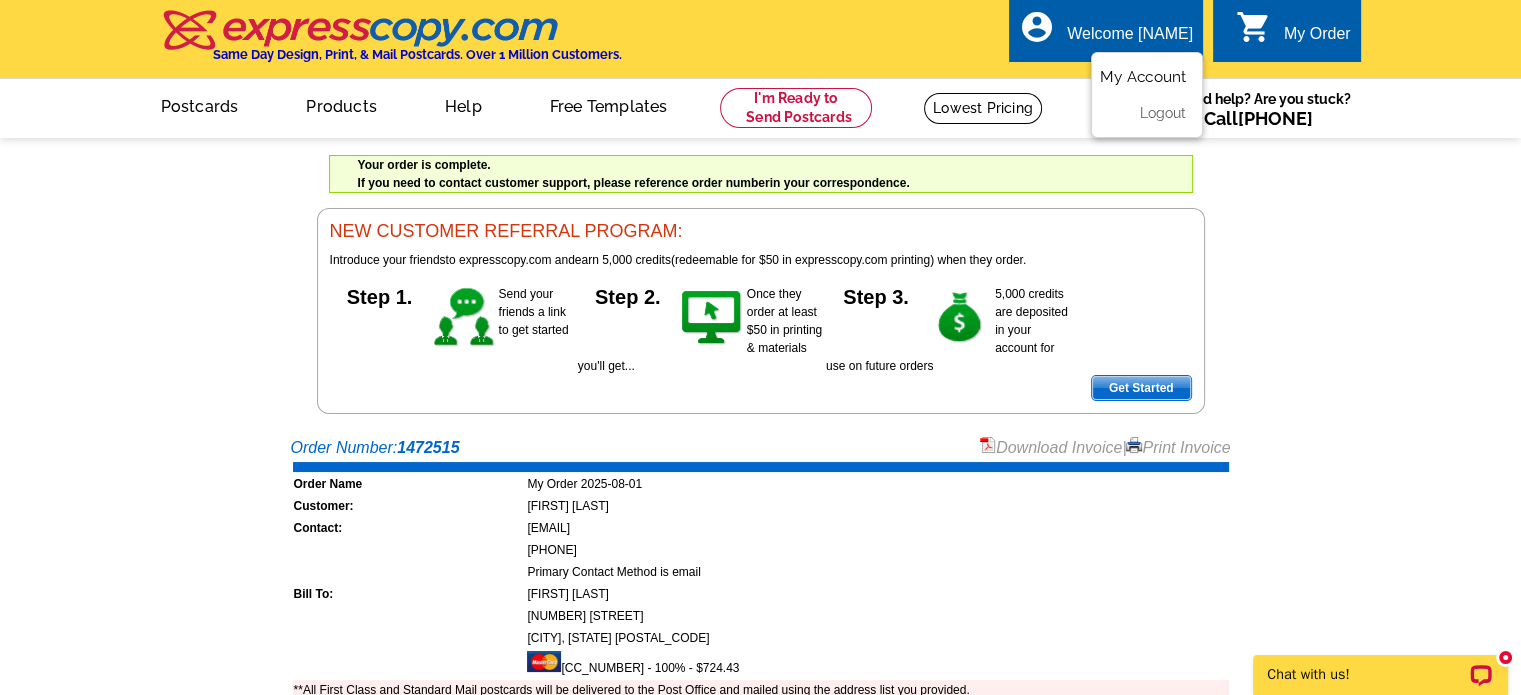 click on "My Account" at bounding box center [1143, 77] 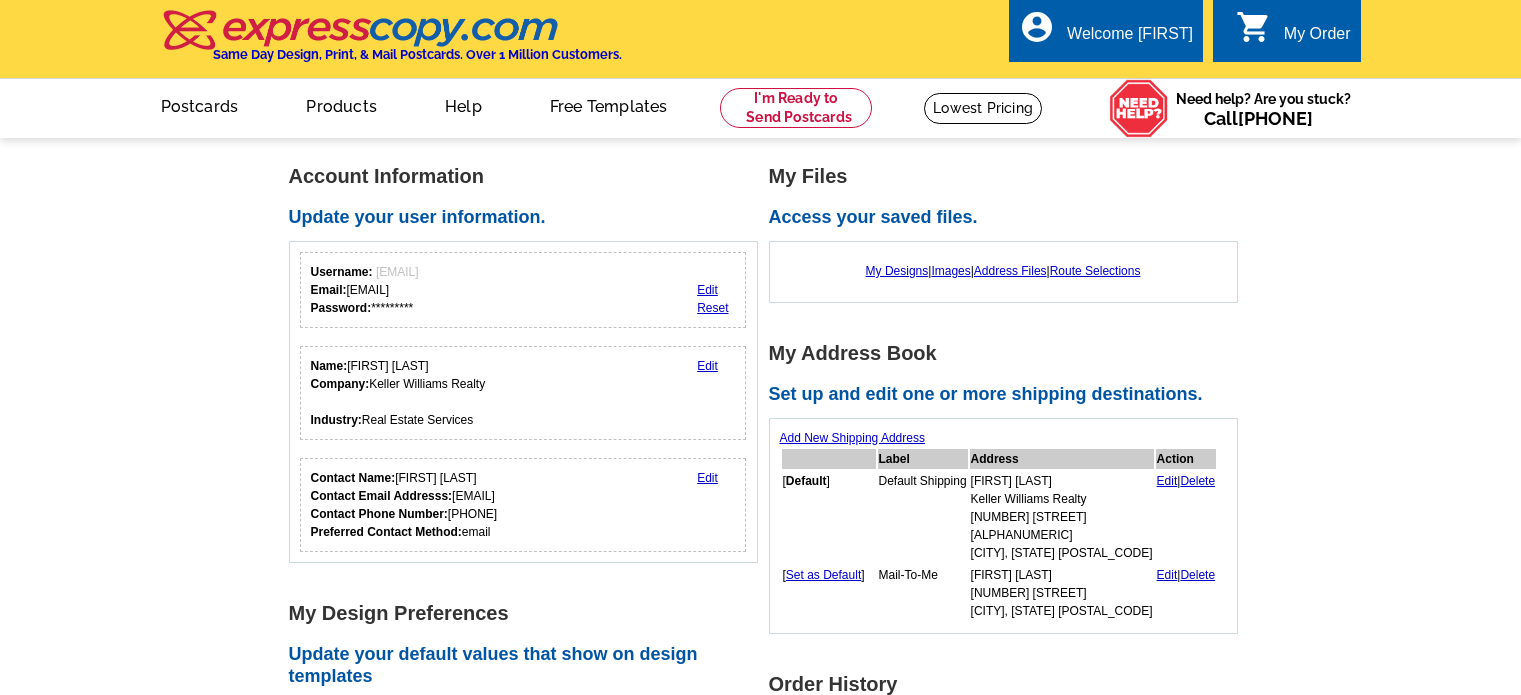 scroll, scrollTop: 0, scrollLeft: 0, axis: both 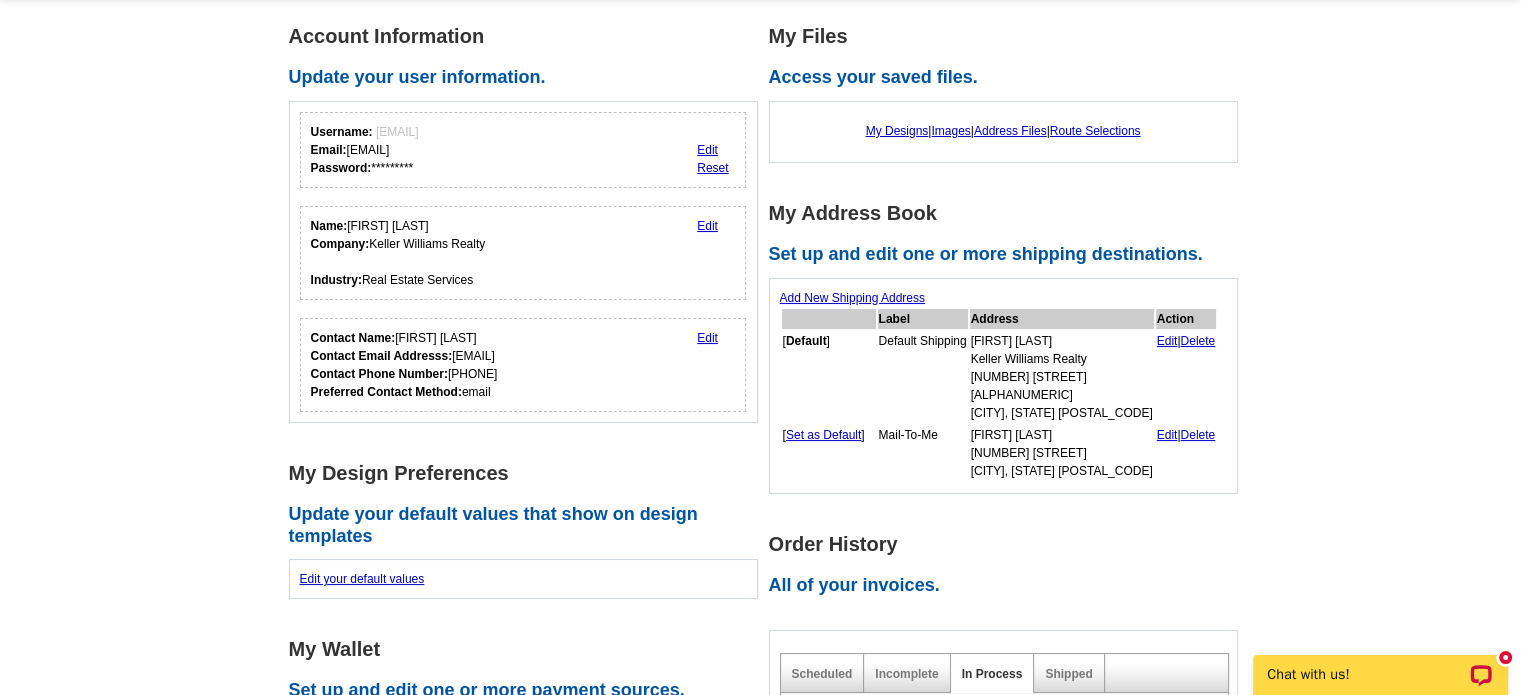click on "Username:   [EMAIL]
Email:  [EMAIL]
Password:  *********
Edit
Reset
Name:  [FIRST]                [LAST]
Company:  Keller Williams Realty                          Industry:  Real Estate Services
Edit
Contact Name:  [FIRST] [LAST]
Contact Email Addresss:  [EMAIL]
Contact Phone Number:  [PHONE]
Preferred Contact Method:  email
Edit" at bounding box center (523, 262) 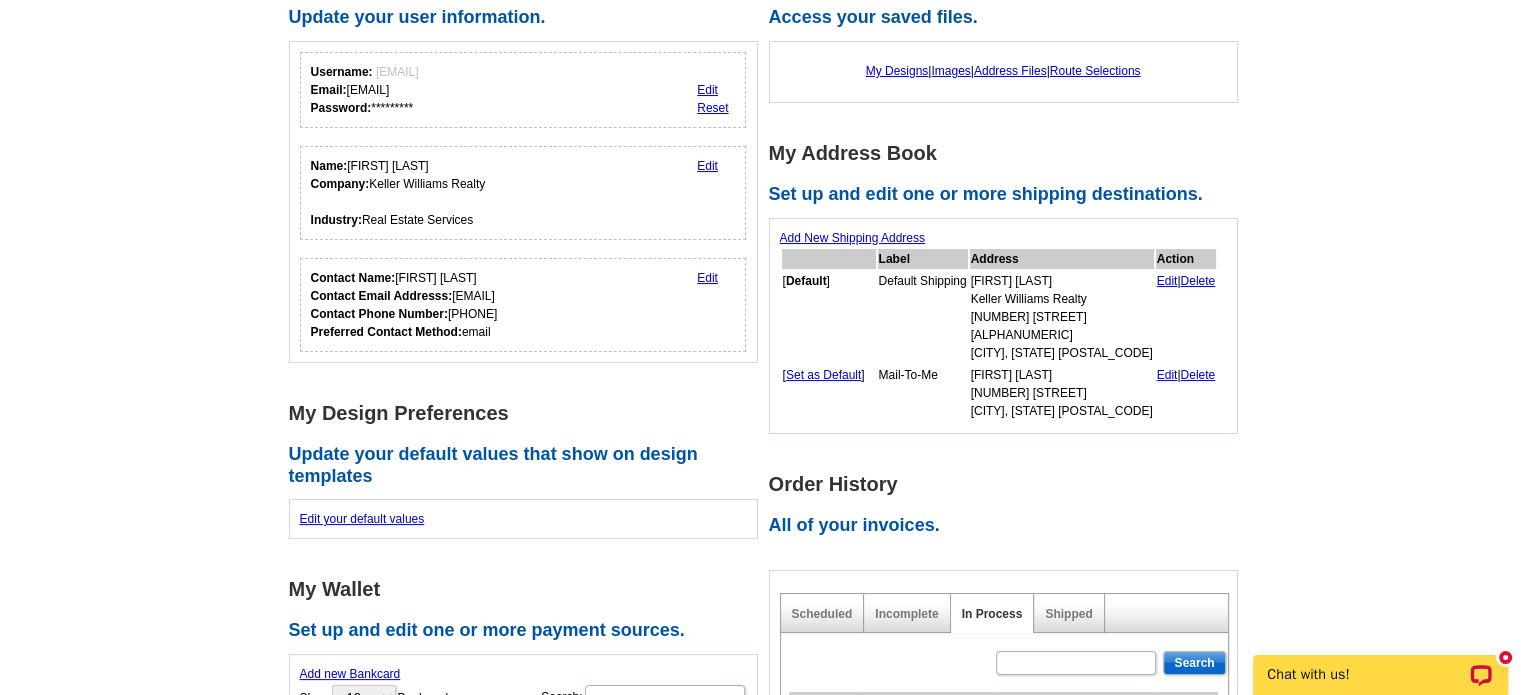scroll, scrollTop: 216, scrollLeft: 0, axis: vertical 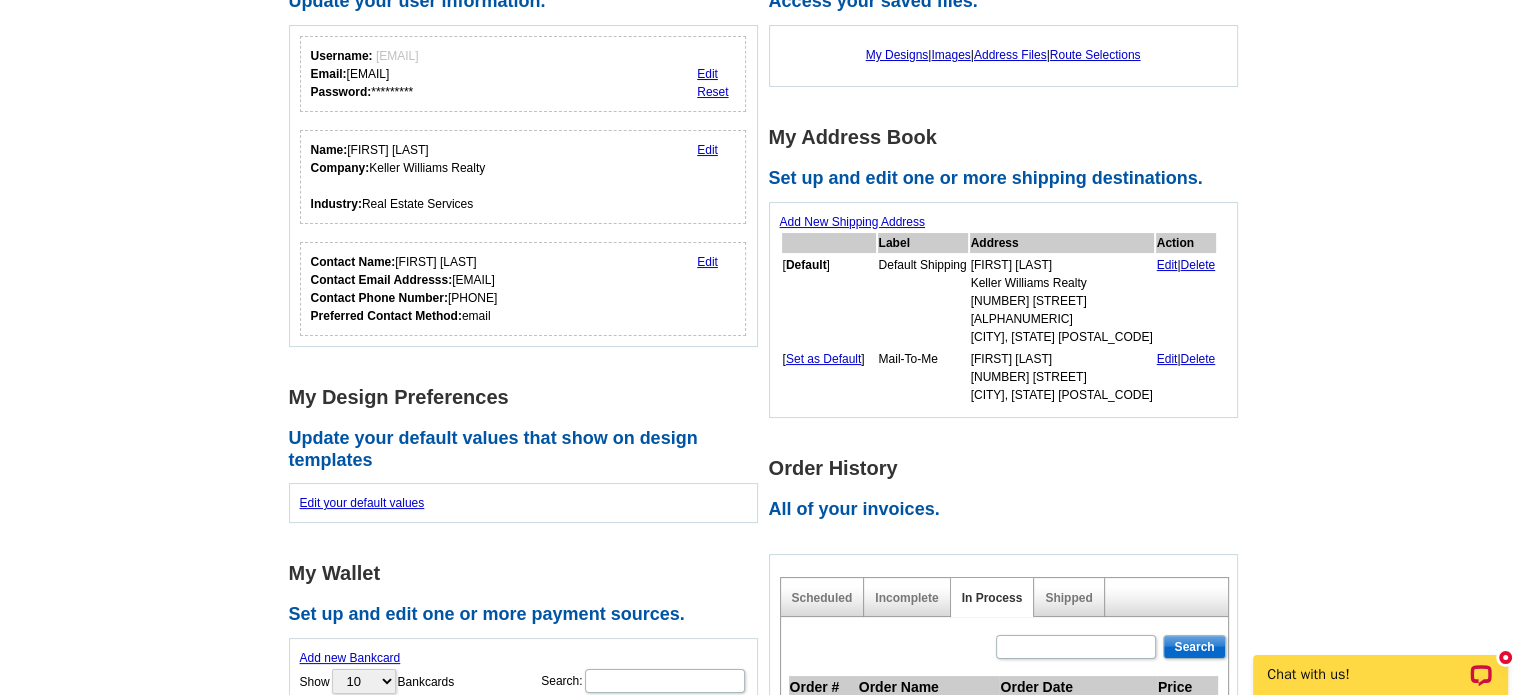 click on "Edit" at bounding box center (707, 262) 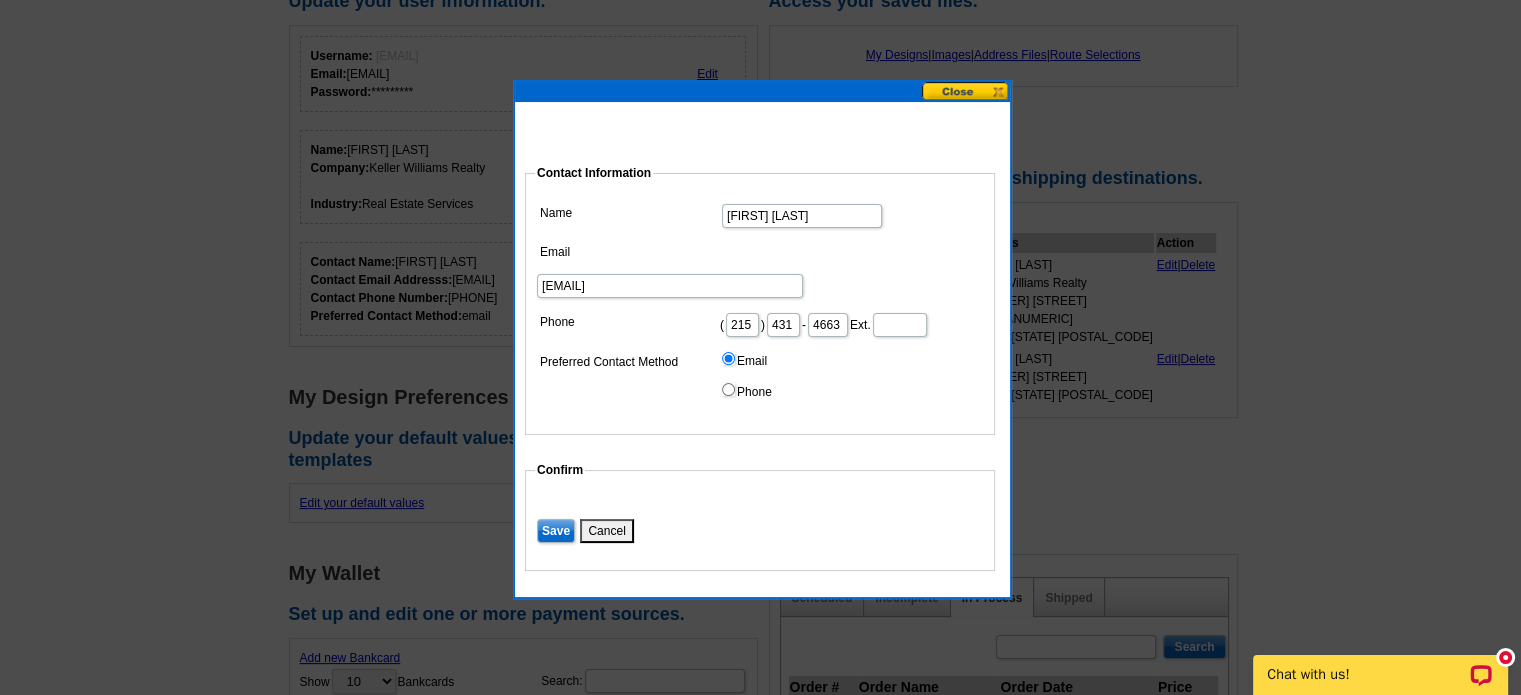 click on "[FIRST] [LAST]" at bounding box center [802, 216] 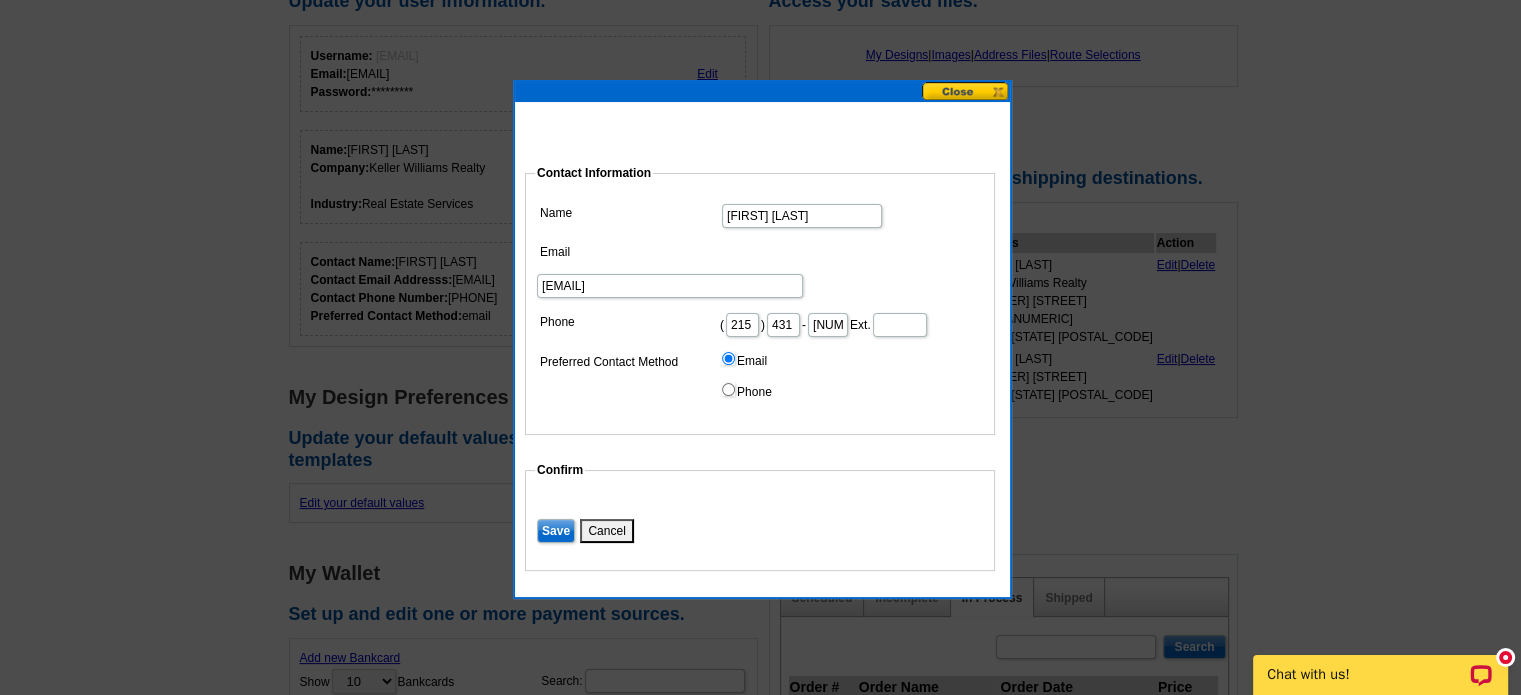type on "[NUMBER]" 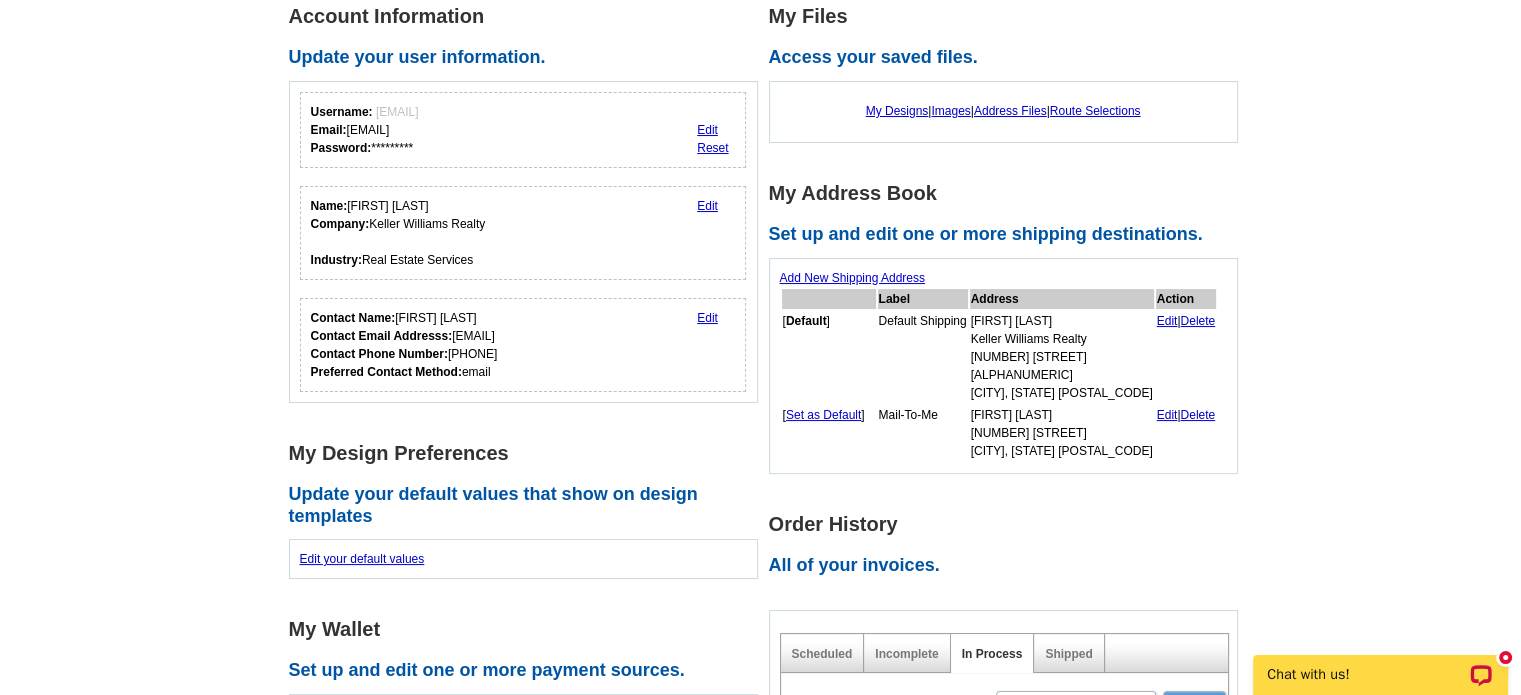 scroll, scrollTop: 140, scrollLeft: 0, axis: vertical 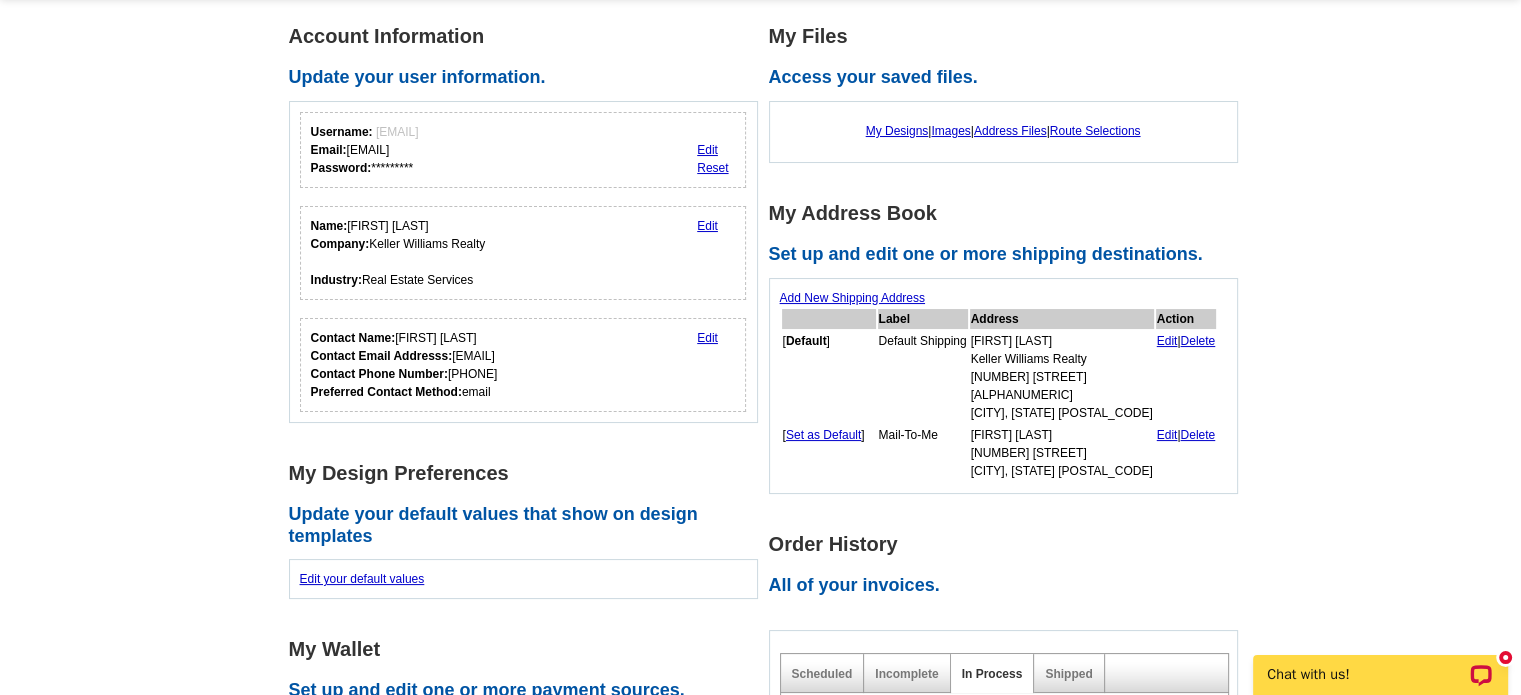 click on "Edit" at bounding box center [707, 226] 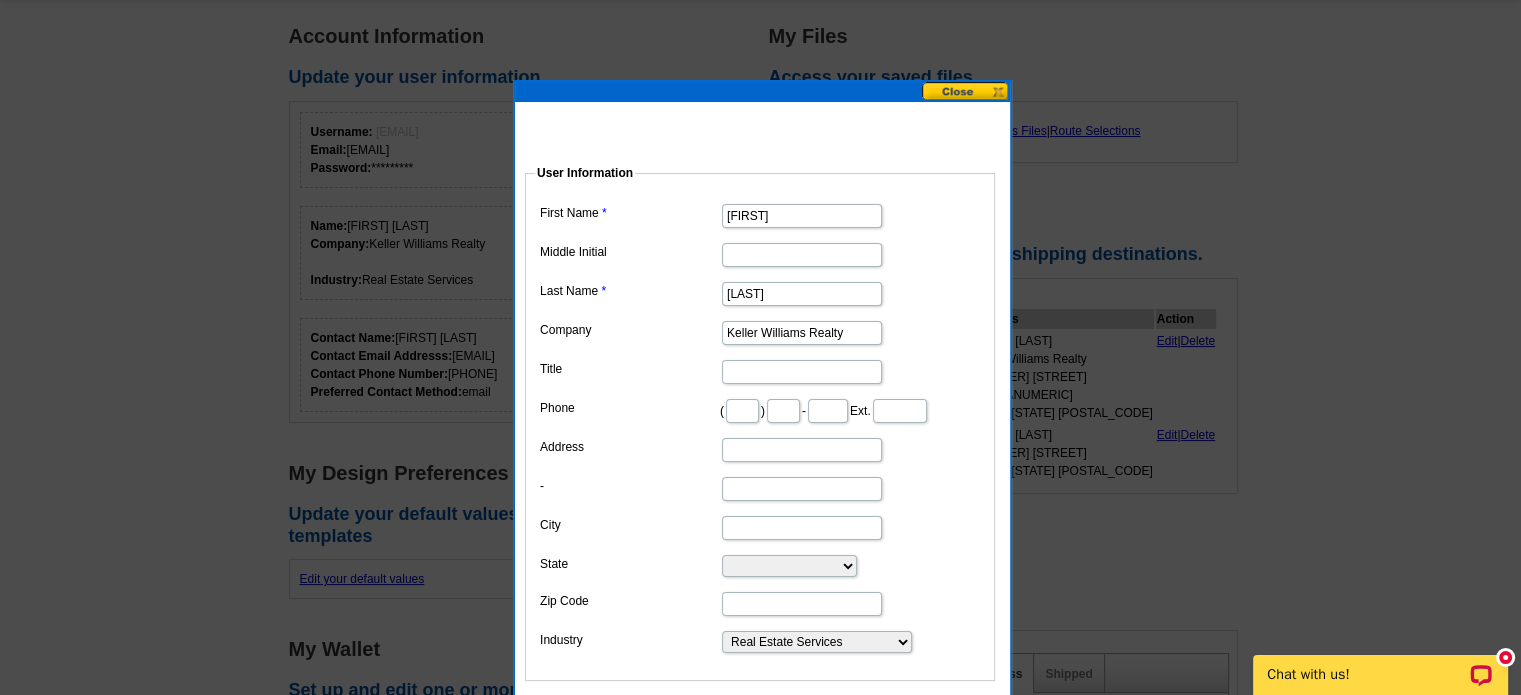 click on "Keller Williams Realty" at bounding box center (802, 333) 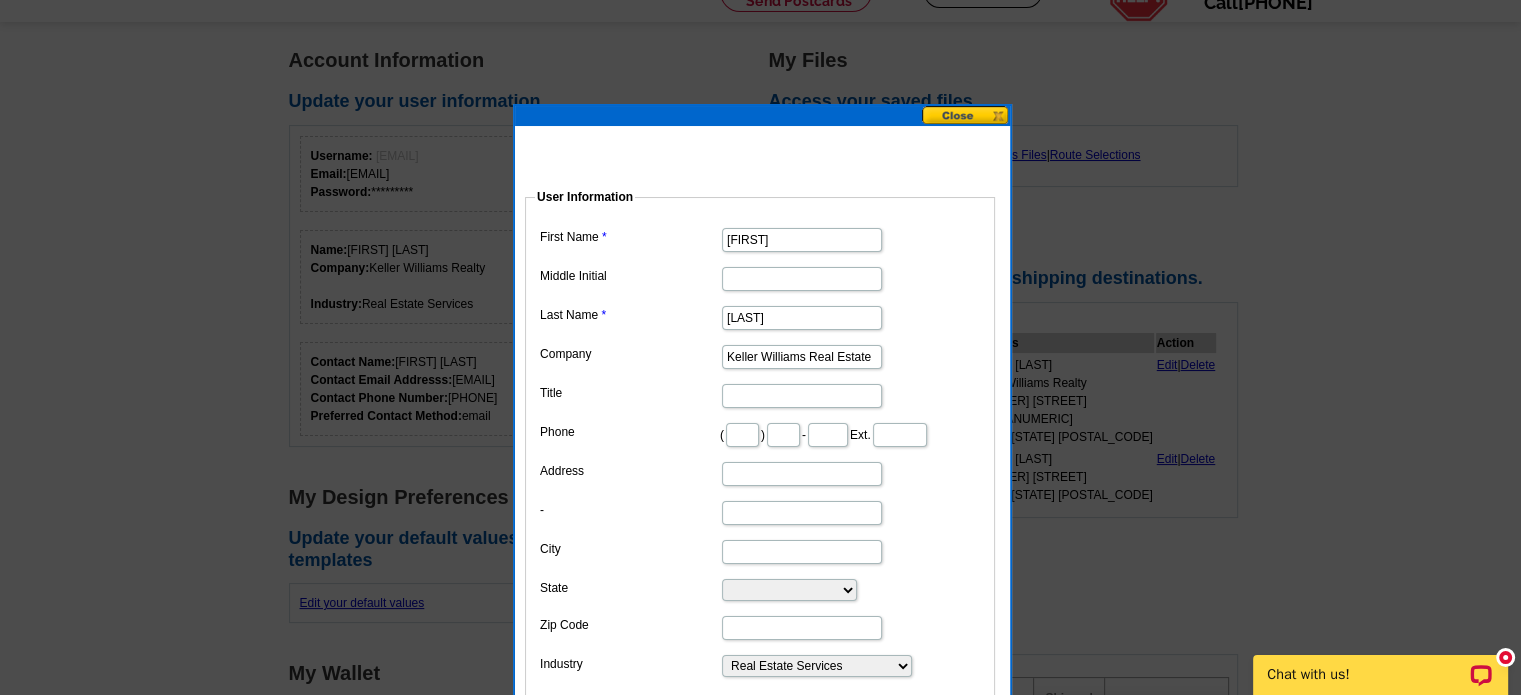 scroll, scrollTop: 116, scrollLeft: 0, axis: vertical 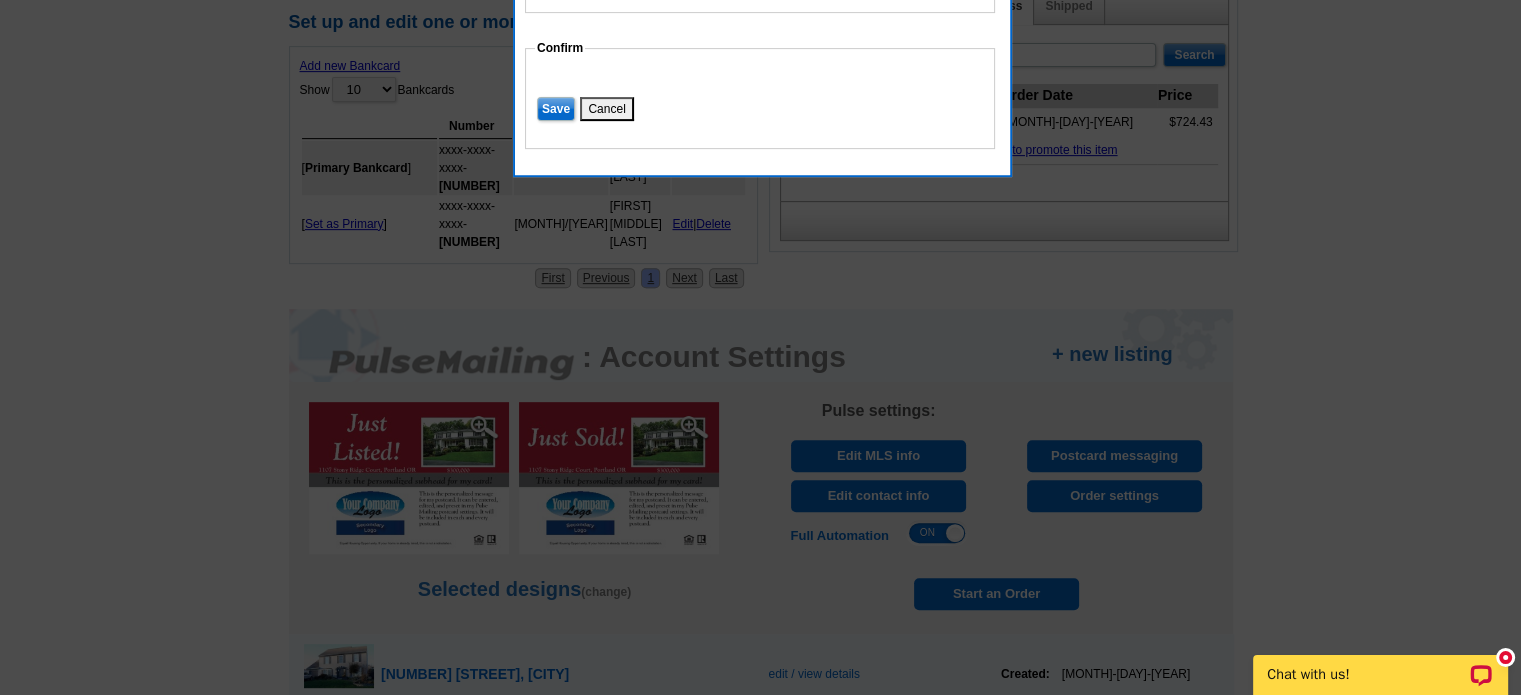 type on "[LAST]" 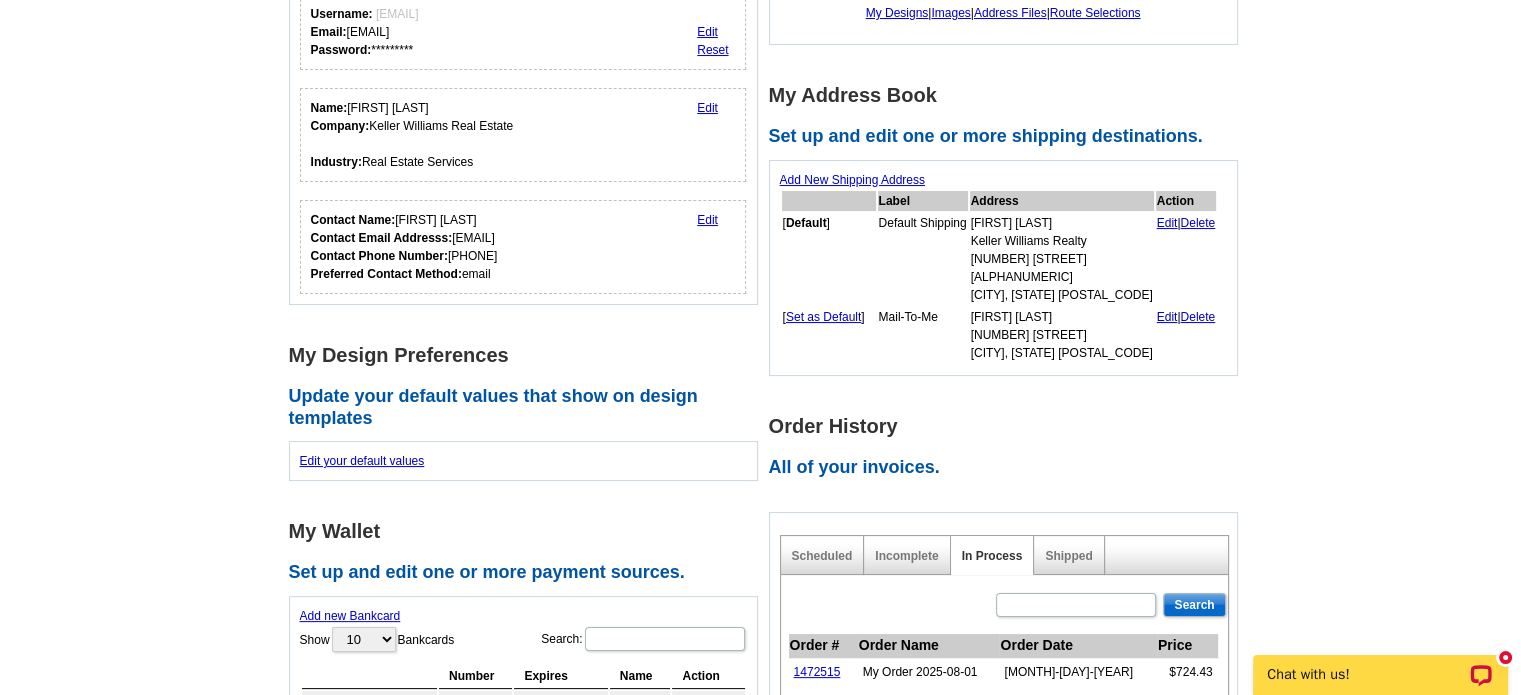 scroll, scrollTop: 0, scrollLeft: 0, axis: both 